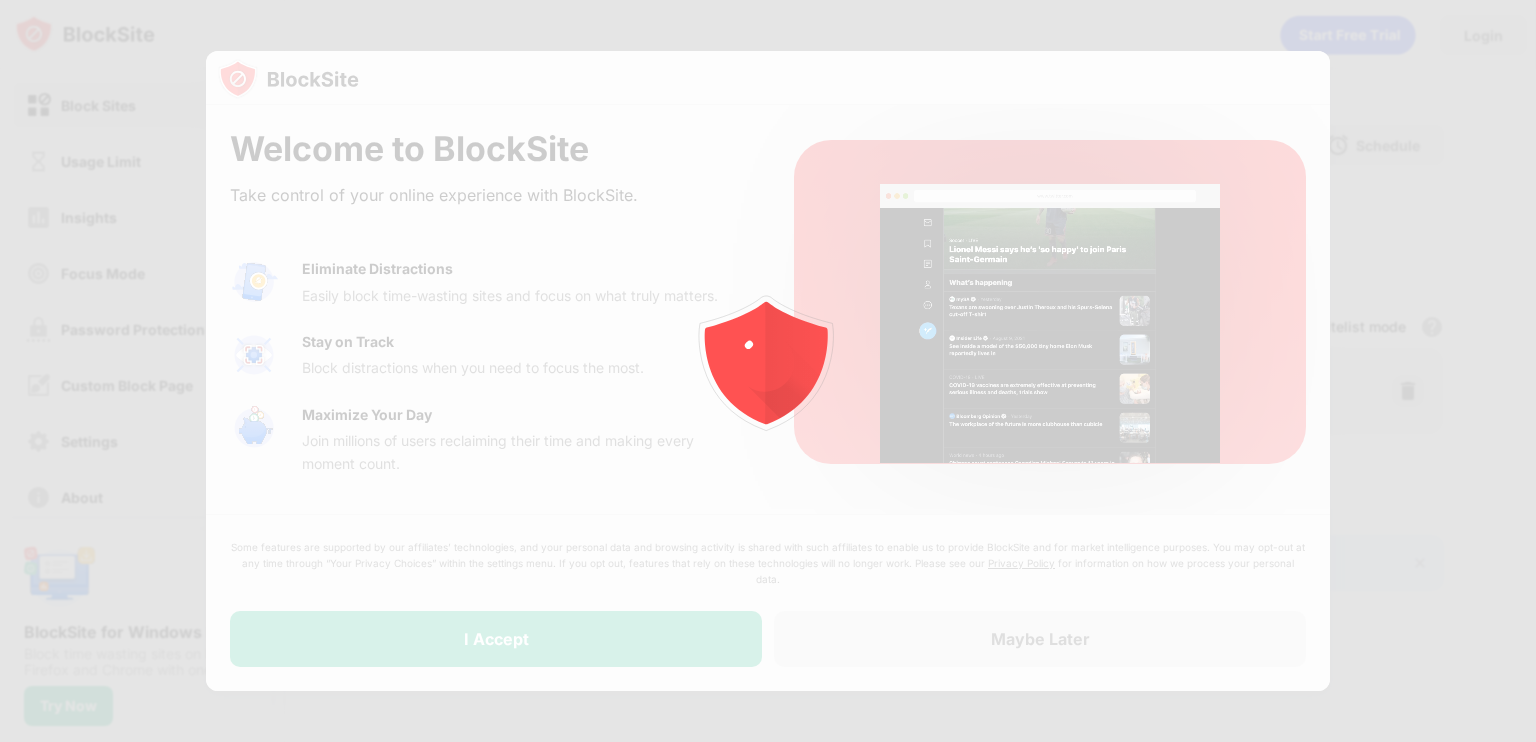 scroll, scrollTop: 0, scrollLeft: 0, axis: both 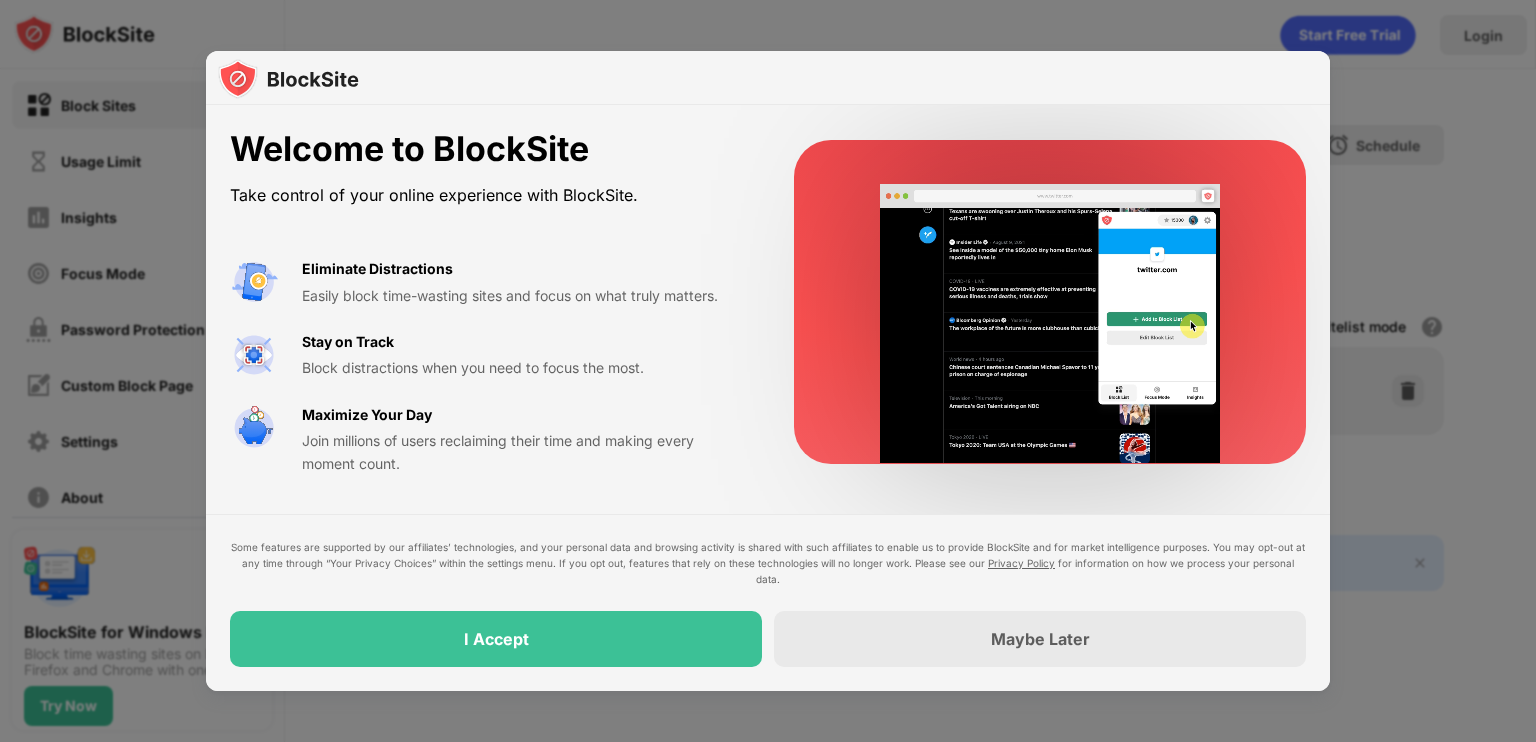 click on "I Accept" at bounding box center [496, 639] 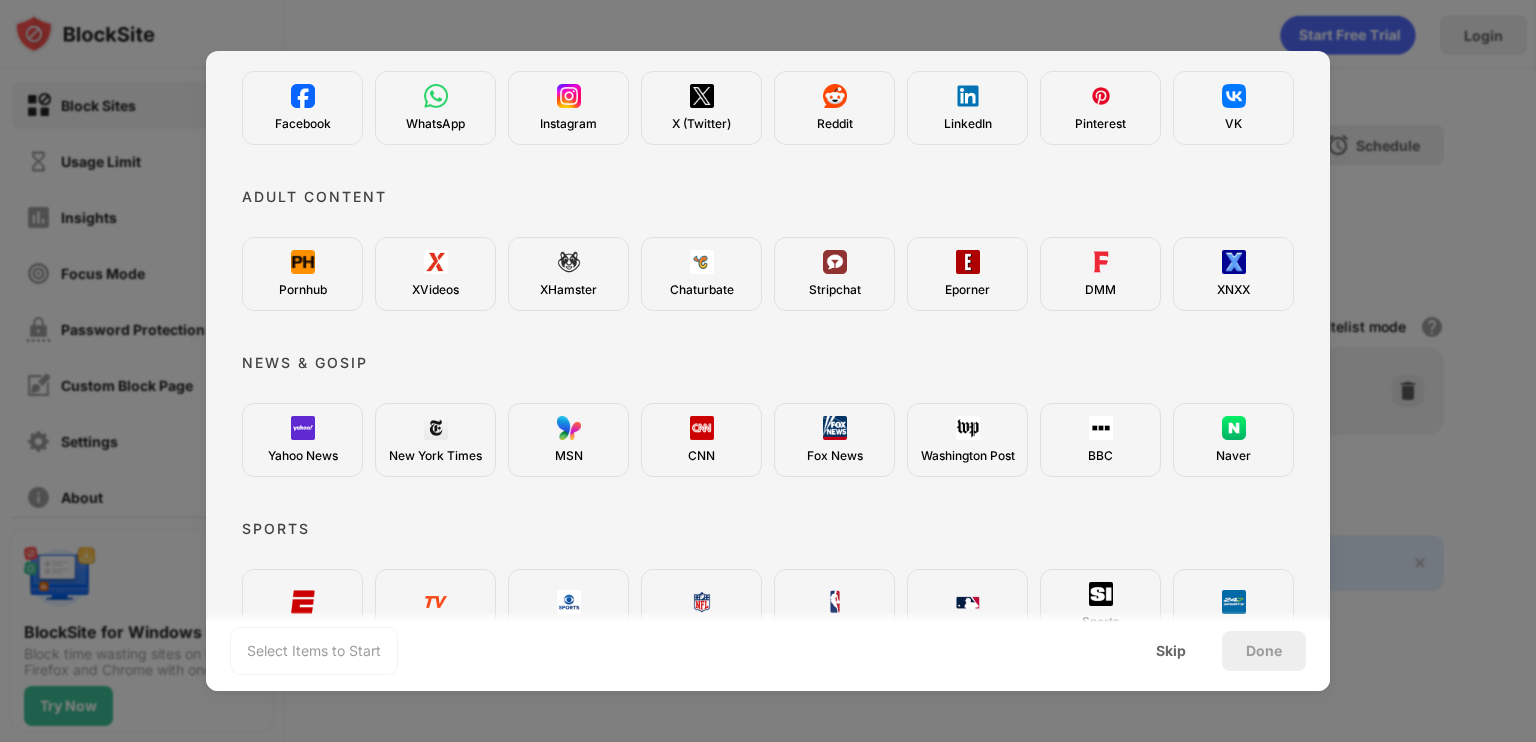 scroll, scrollTop: 735, scrollLeft: 0, axis: vertical 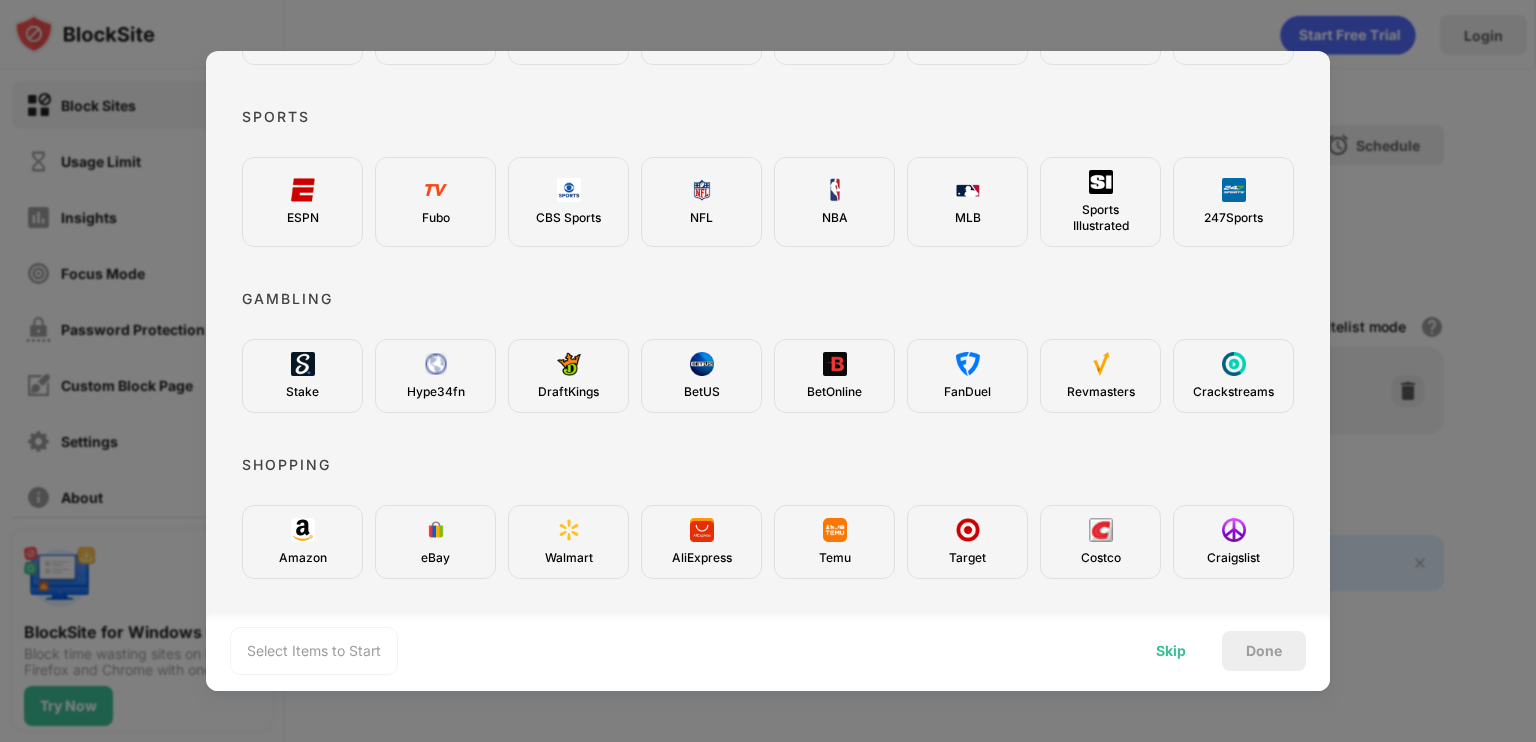 click on "Skip" at bounding box center (1171, 651) 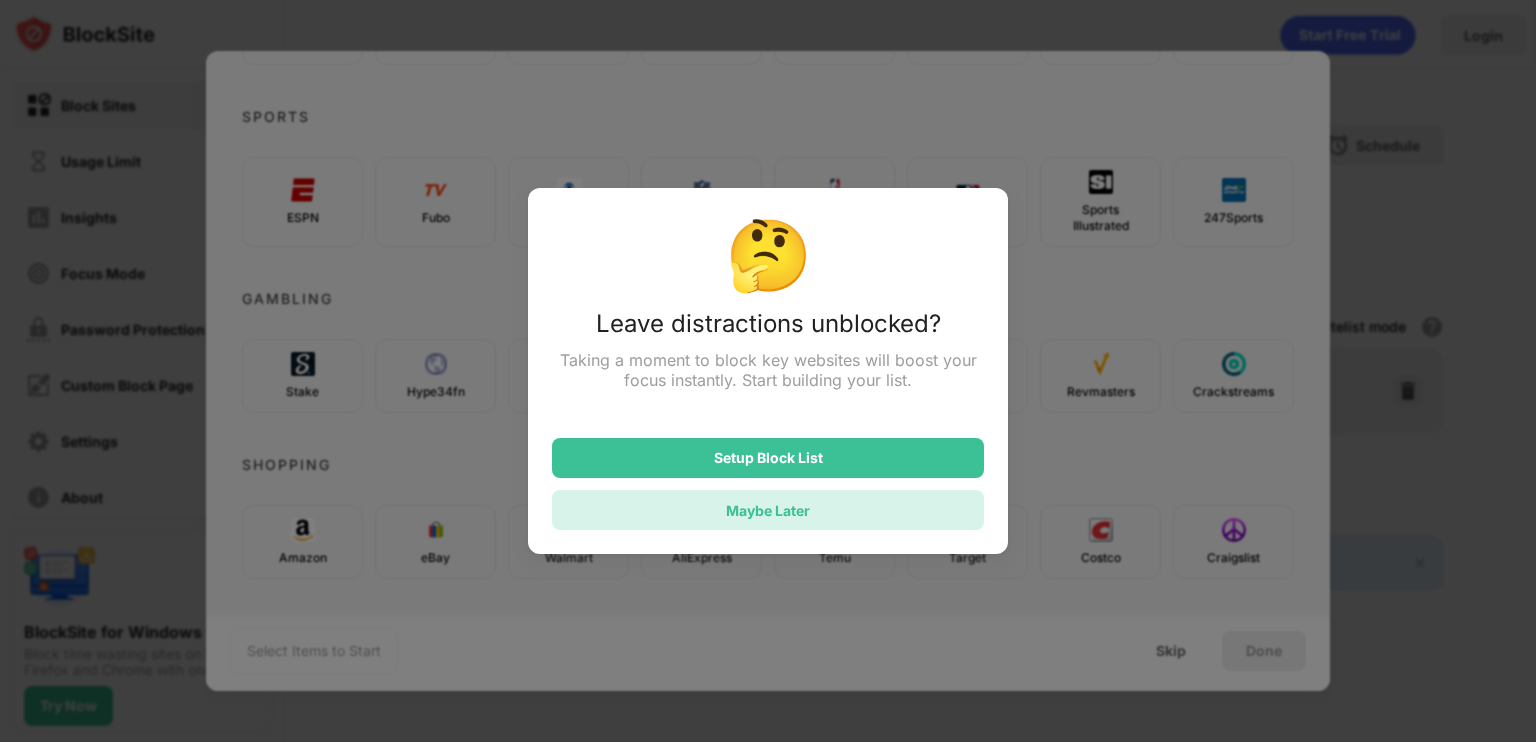 click on "Maybe Later" at bounding box center (768, 510) 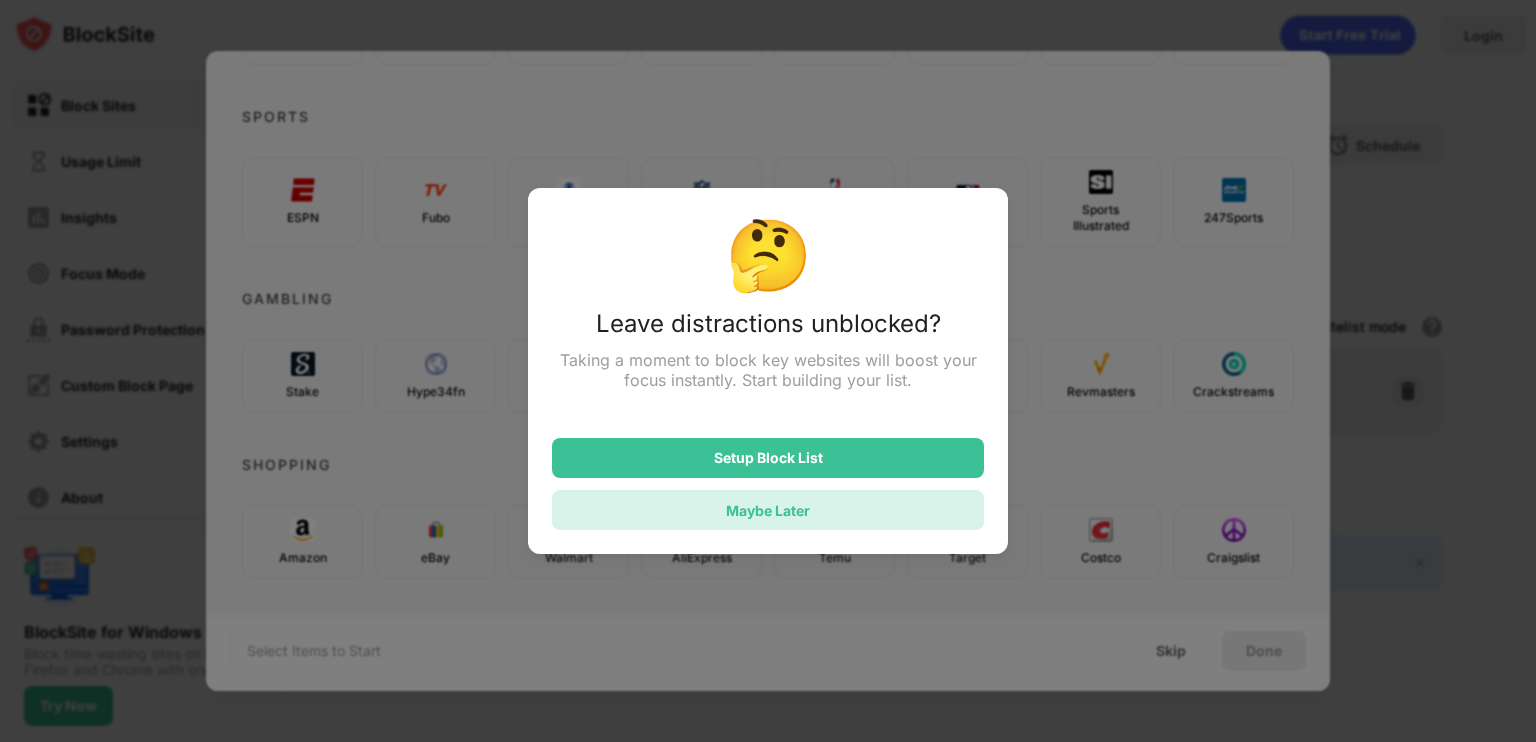 scroll, scrollTop: 0, scrollLeft: 0, axis: both 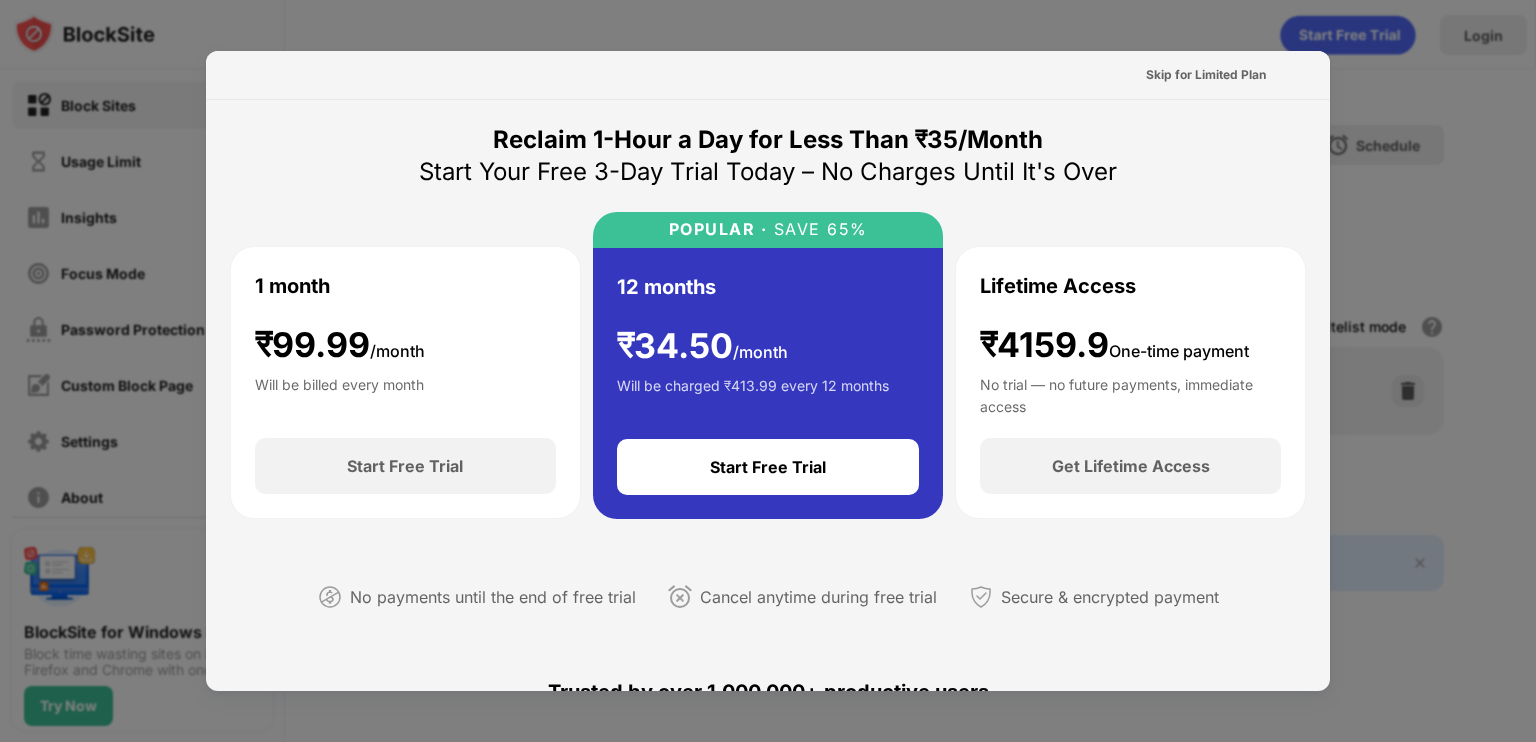 click at bounding box center (768, 371) 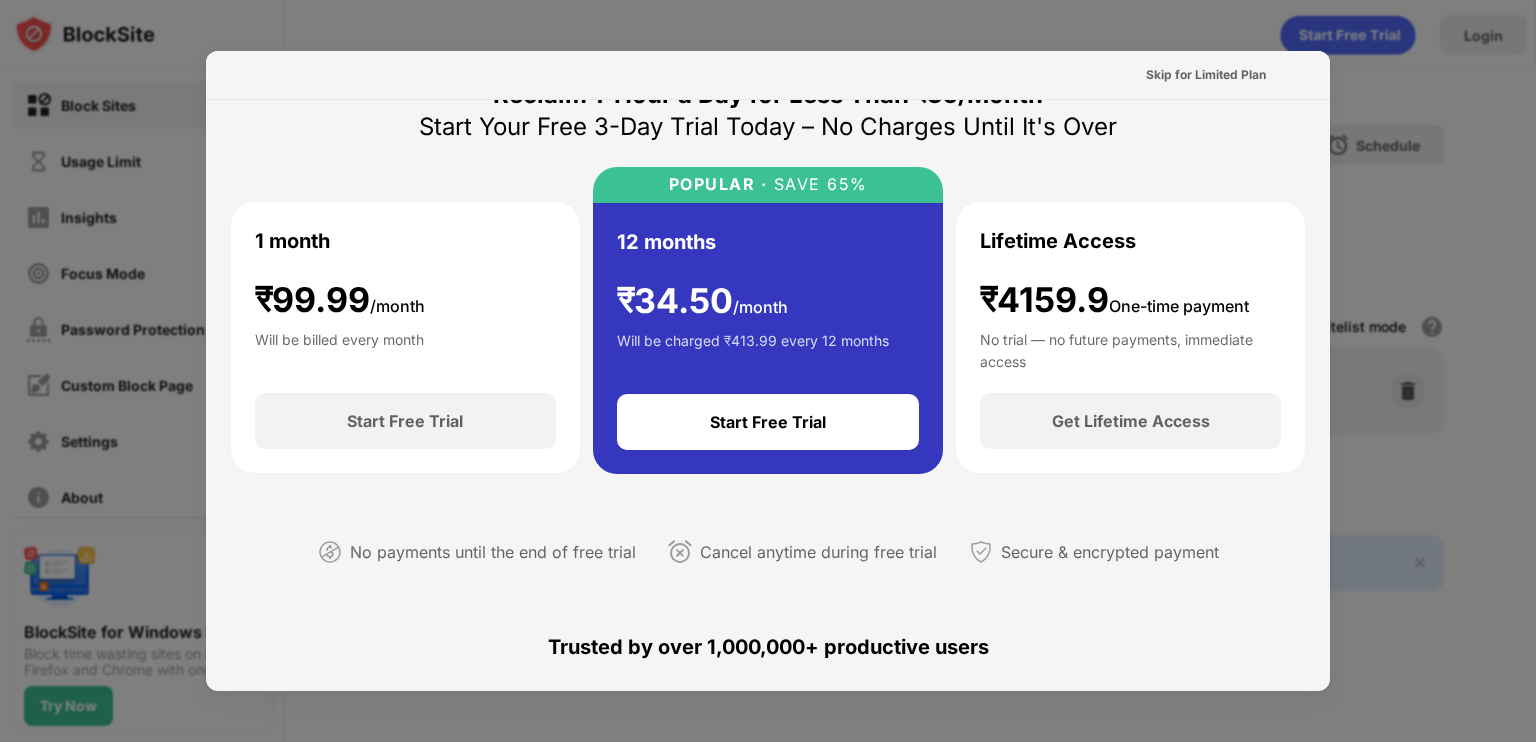 scroll, scrollTop: 0, scrollLeft: 0, axis: both 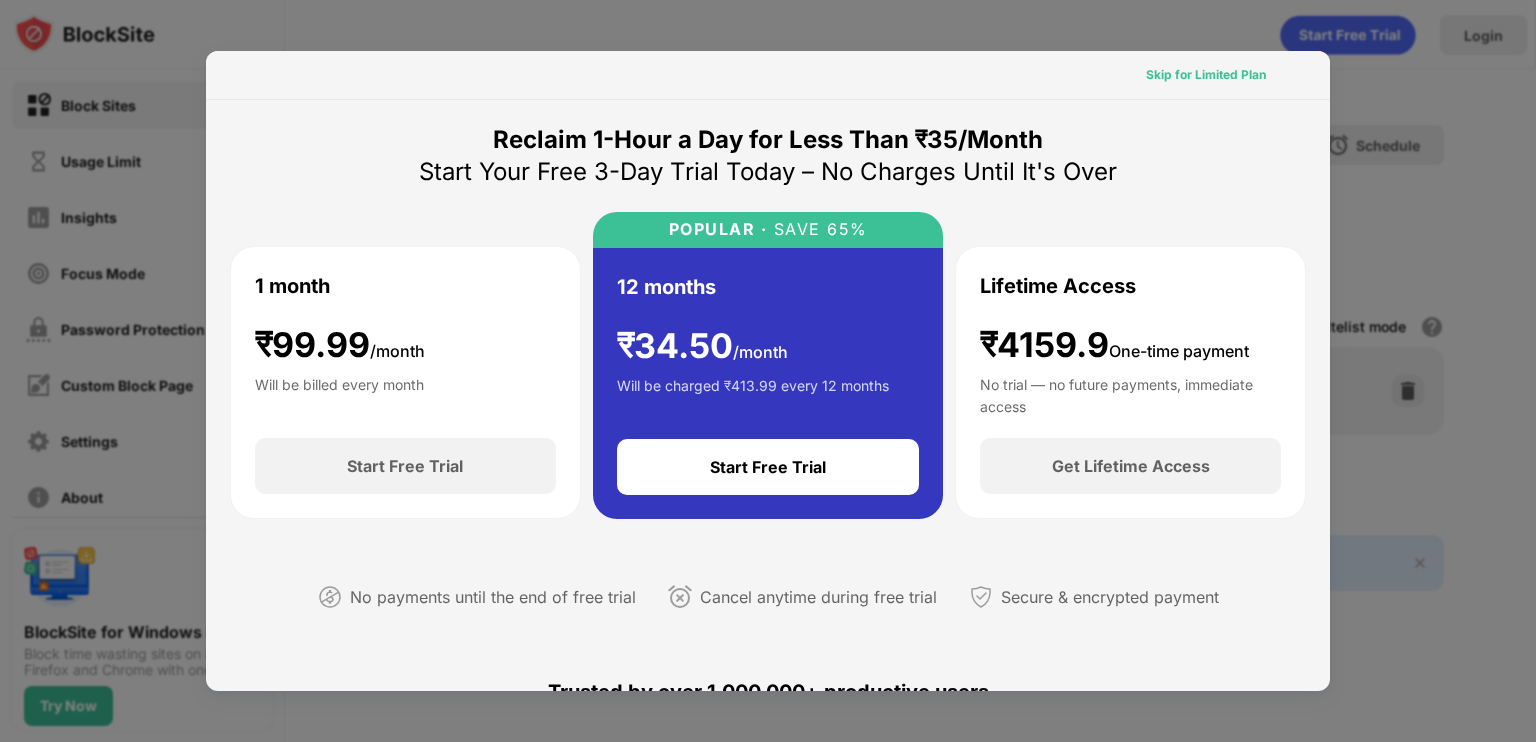 click on "Skip for Limited Plan" at bounding box center [1206, 75] 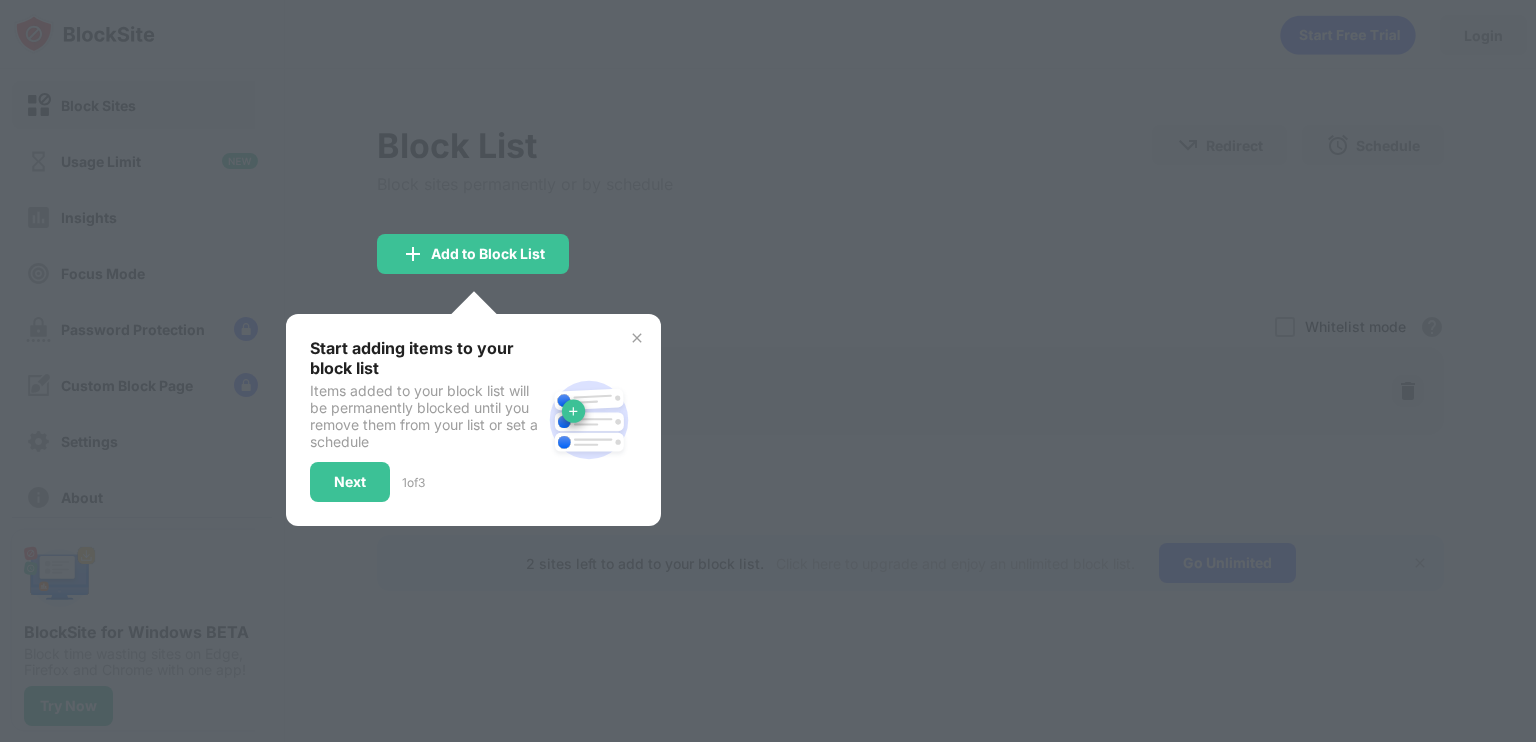 click at bounding box center [637, 338] 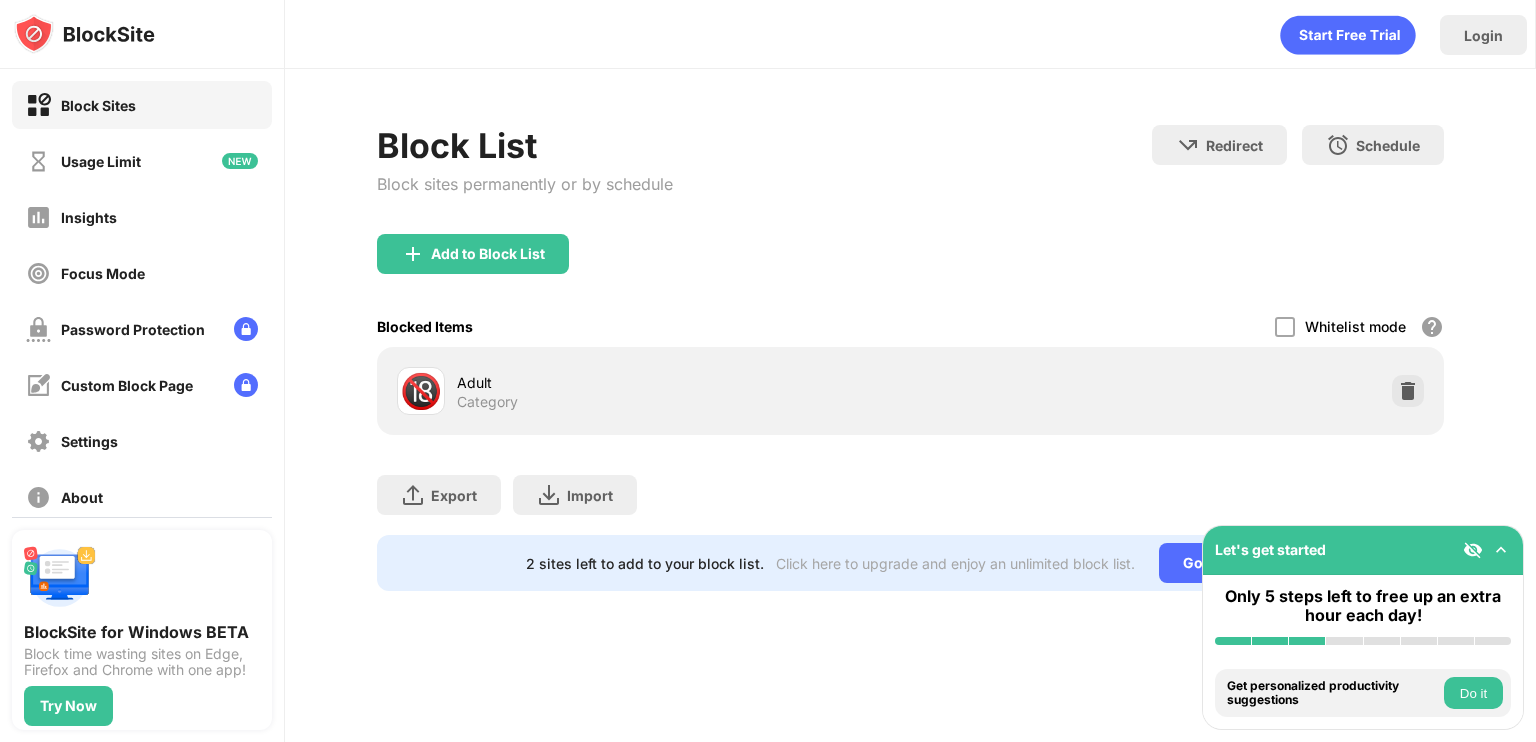 click 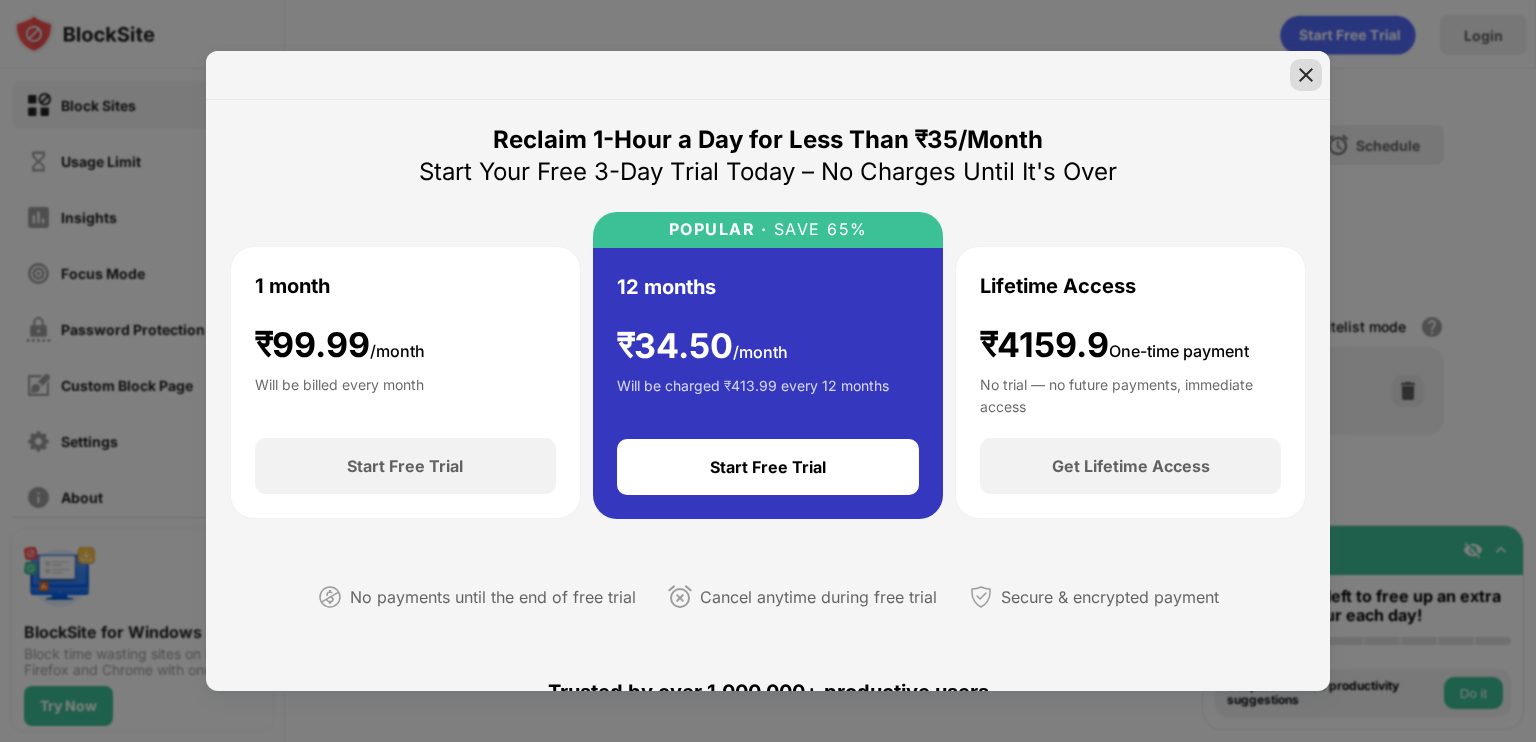 click at bounding box center (1306, 75) 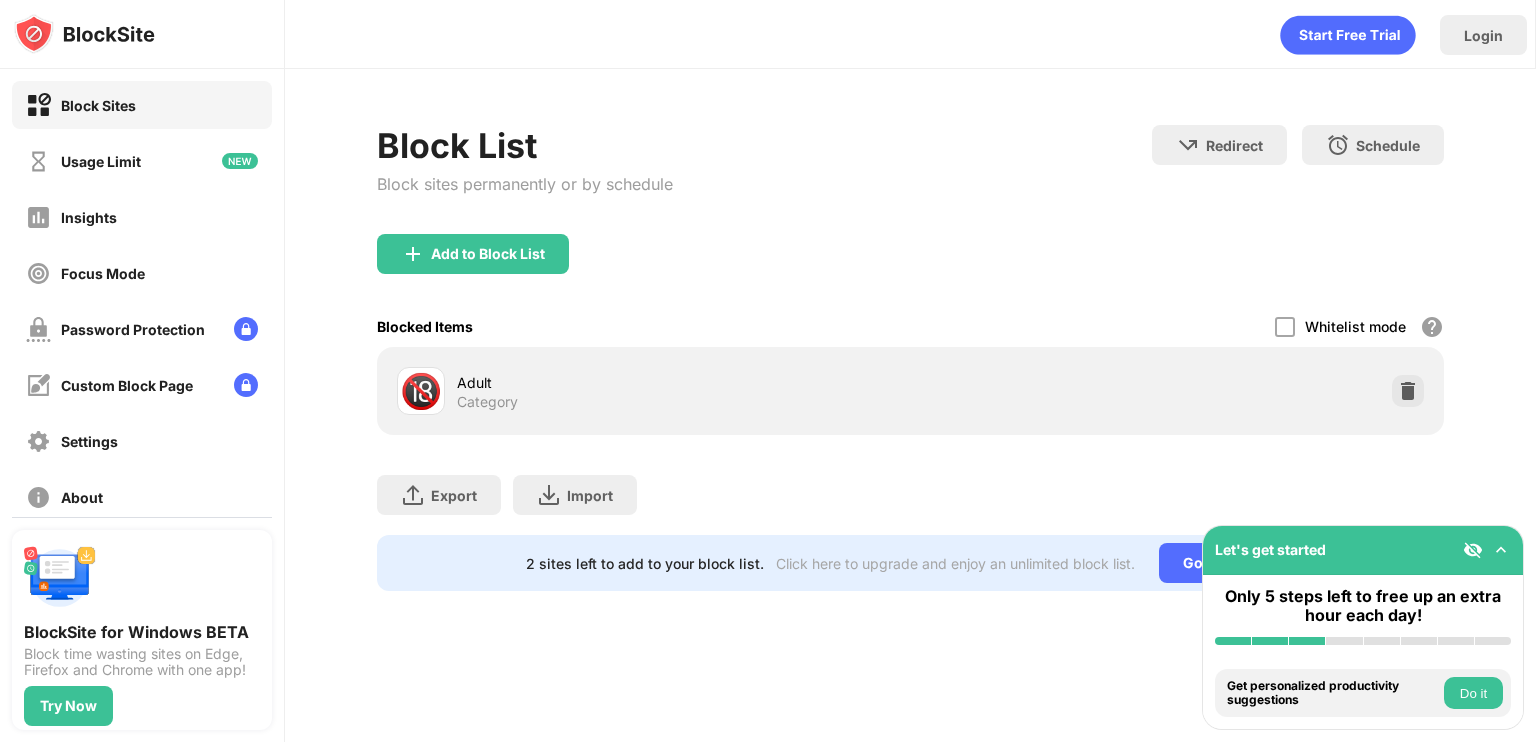 click on "Login" at bounding box center (910, 30) 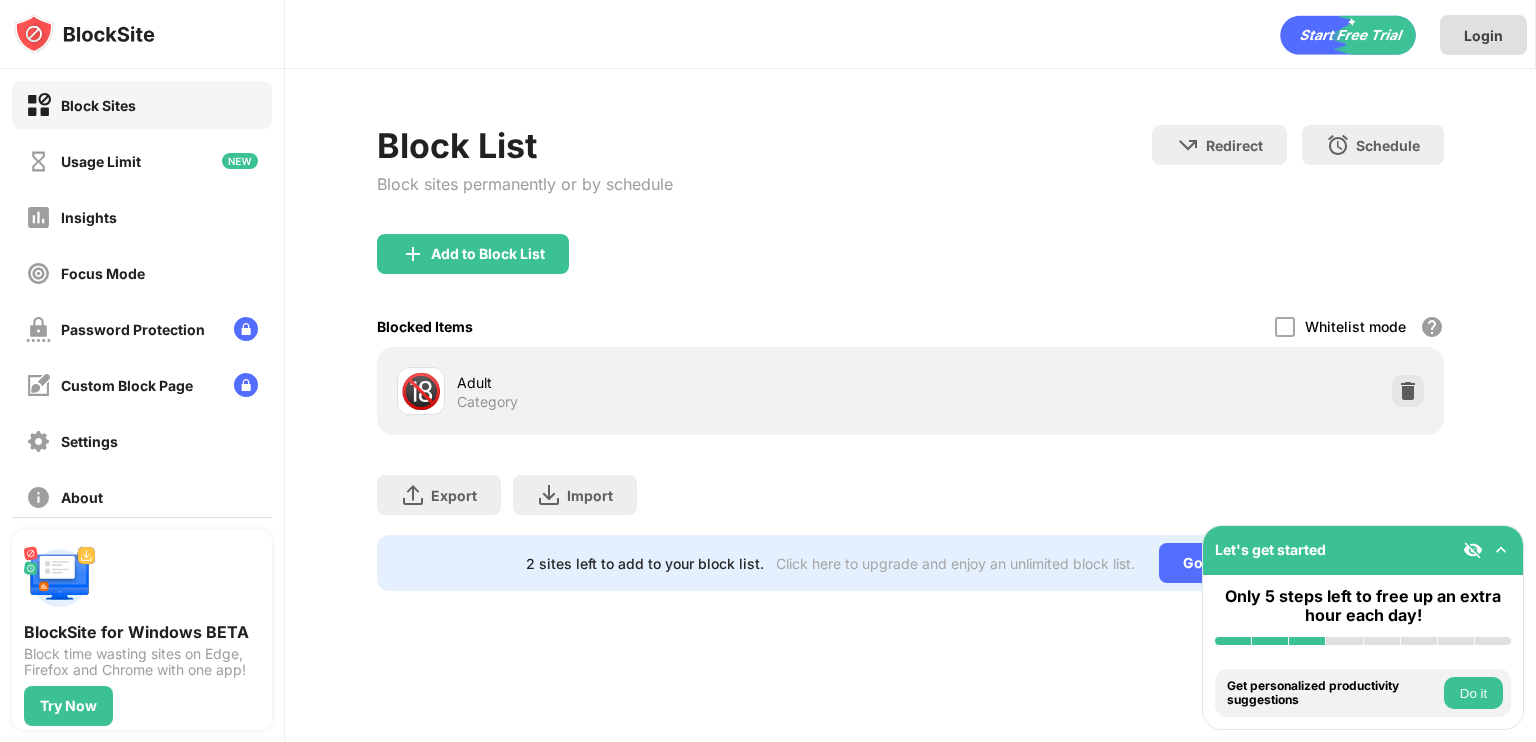 click on "Login" at bounding box center (1483, 35) 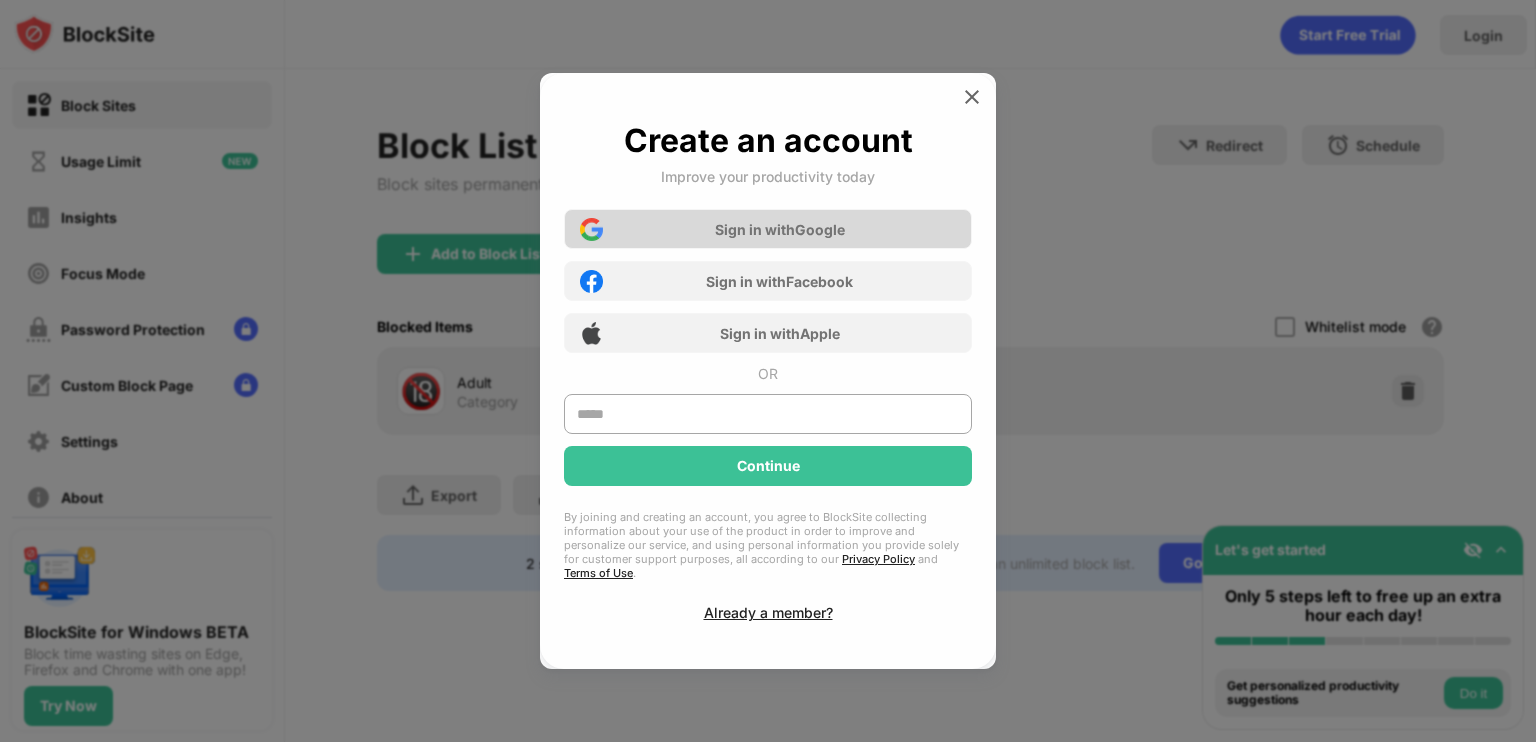 click on "Sign in with  Google" at bounding box center [768, 229] 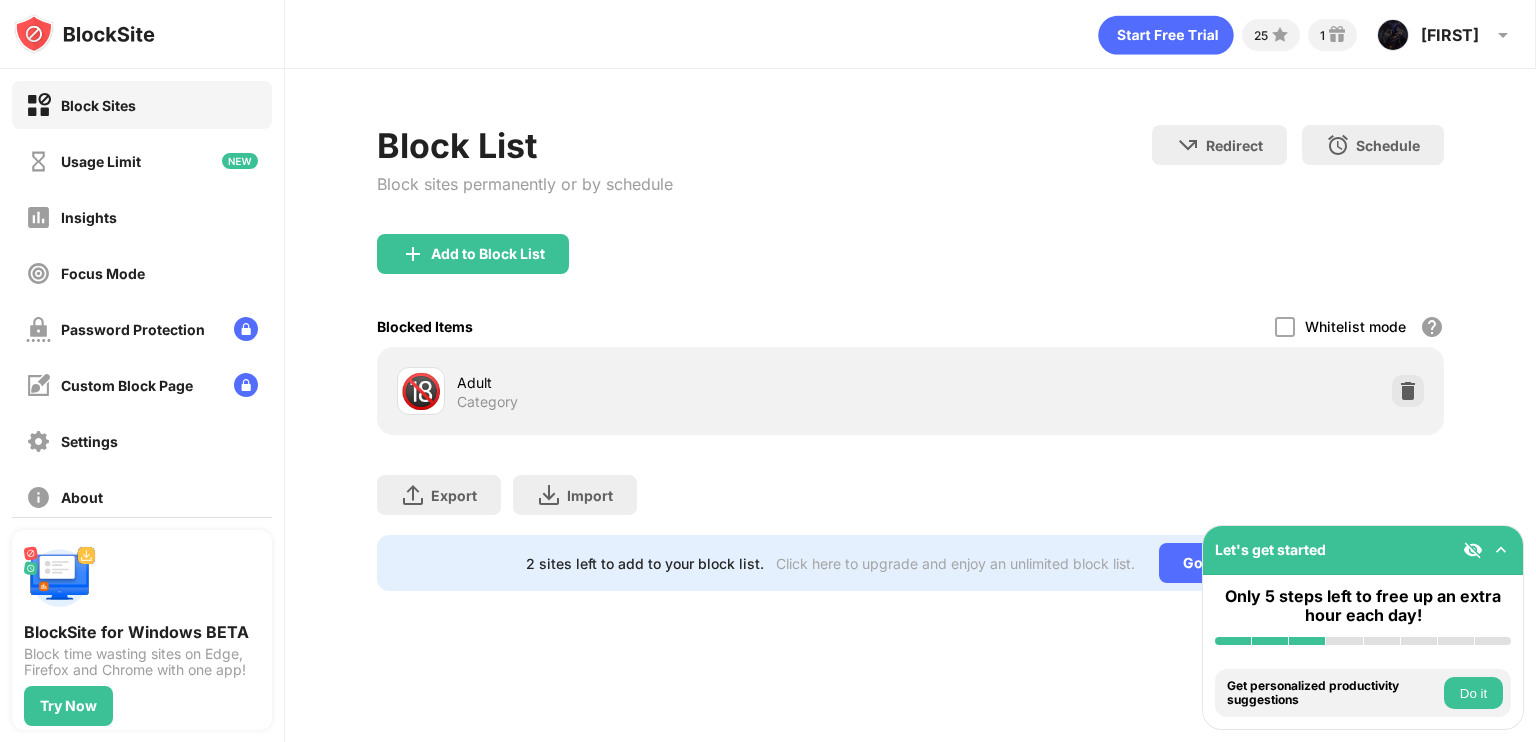 click on "Adult" at bounding box center [683, 382] 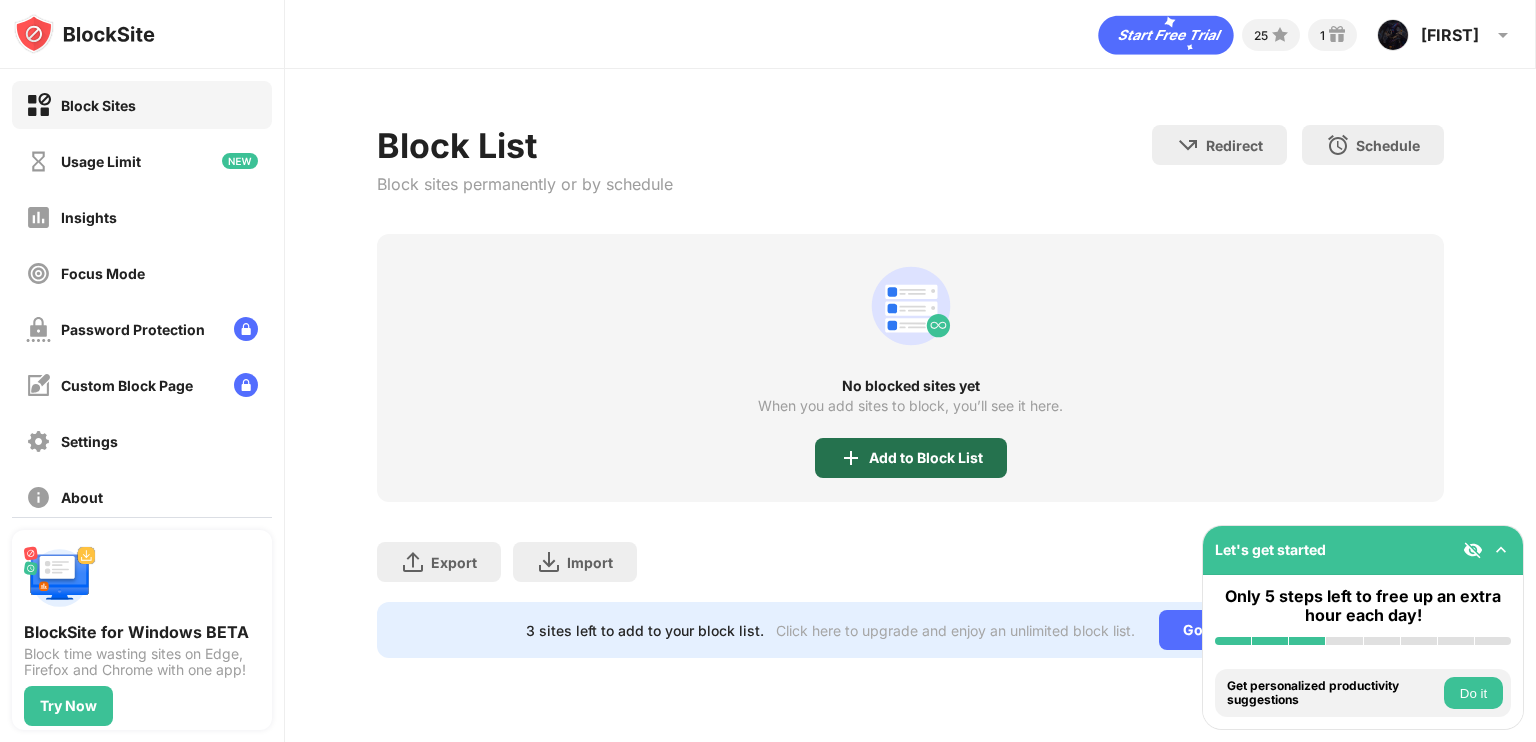 click on "Add to Block List" at bounding box center (926, 458) 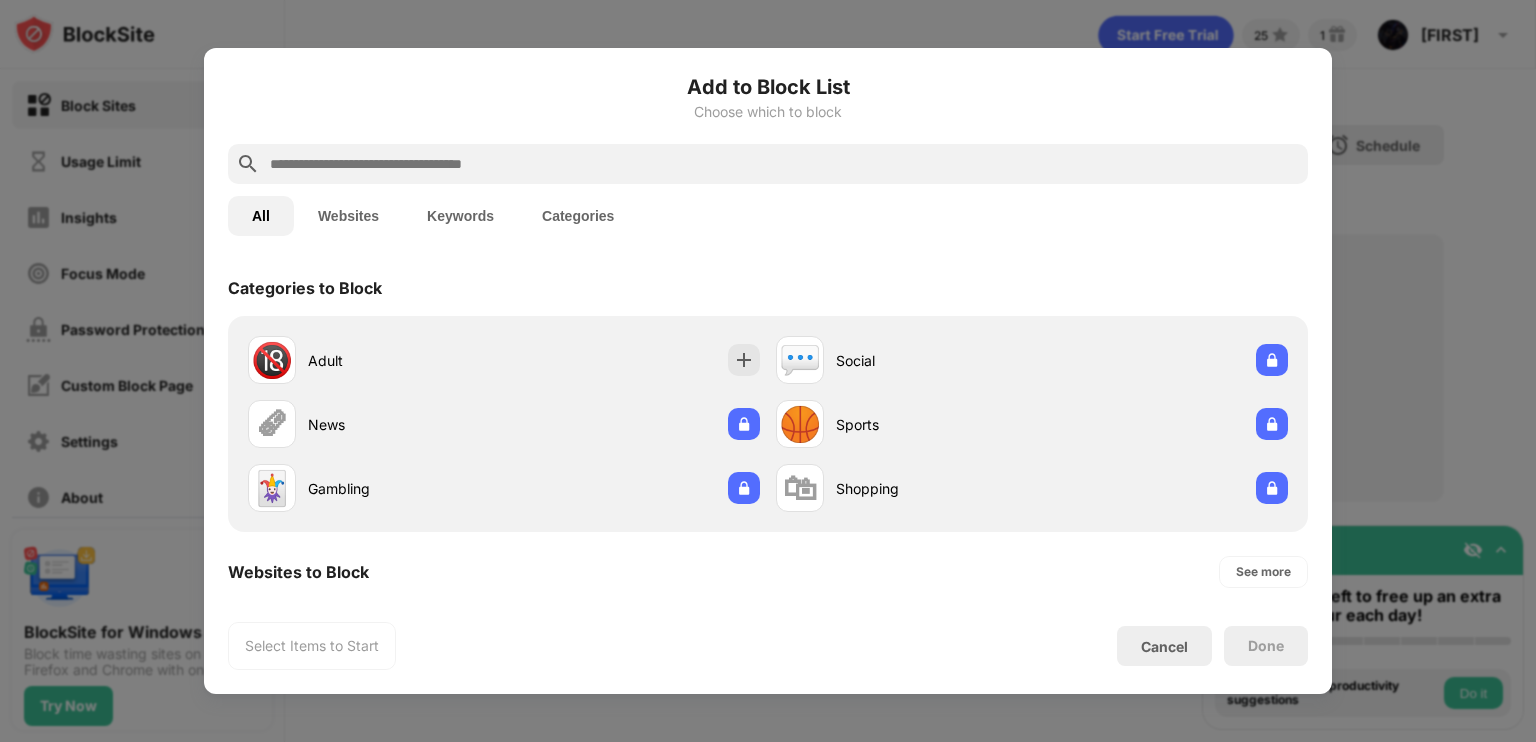 click at bounding box center [784, 164] 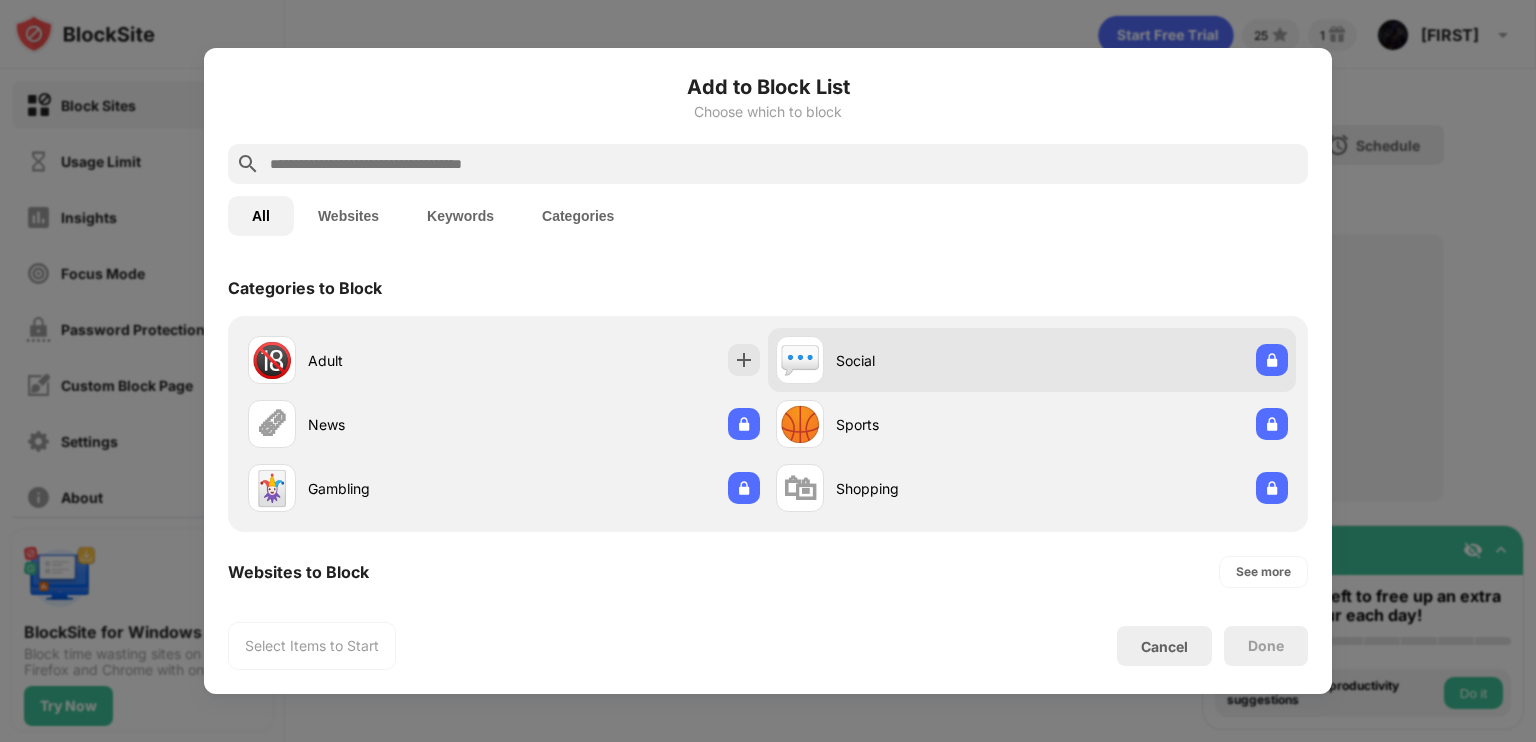 click on "💬 Social" at bounding box center [1032, 360] 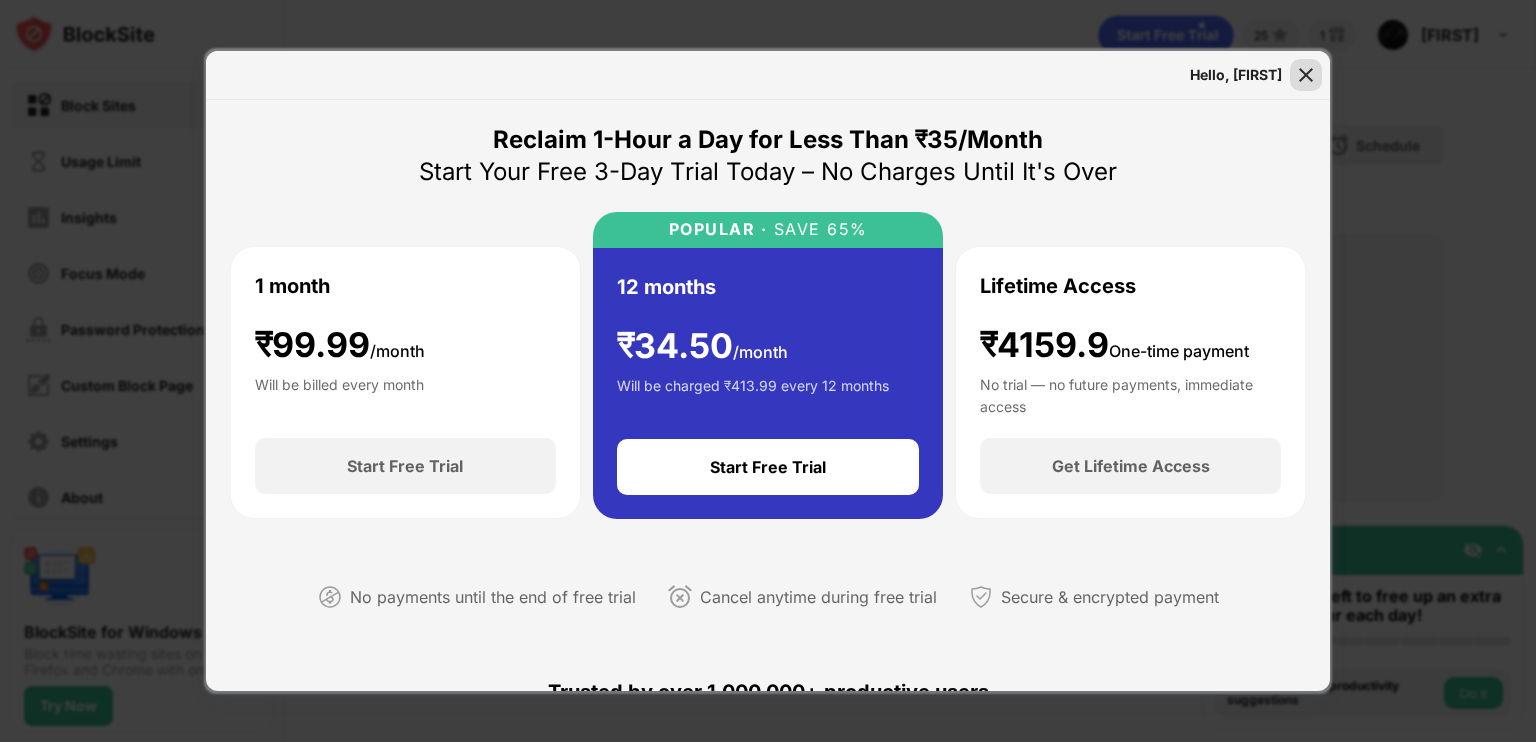 click at bounding box center [1306, 75] 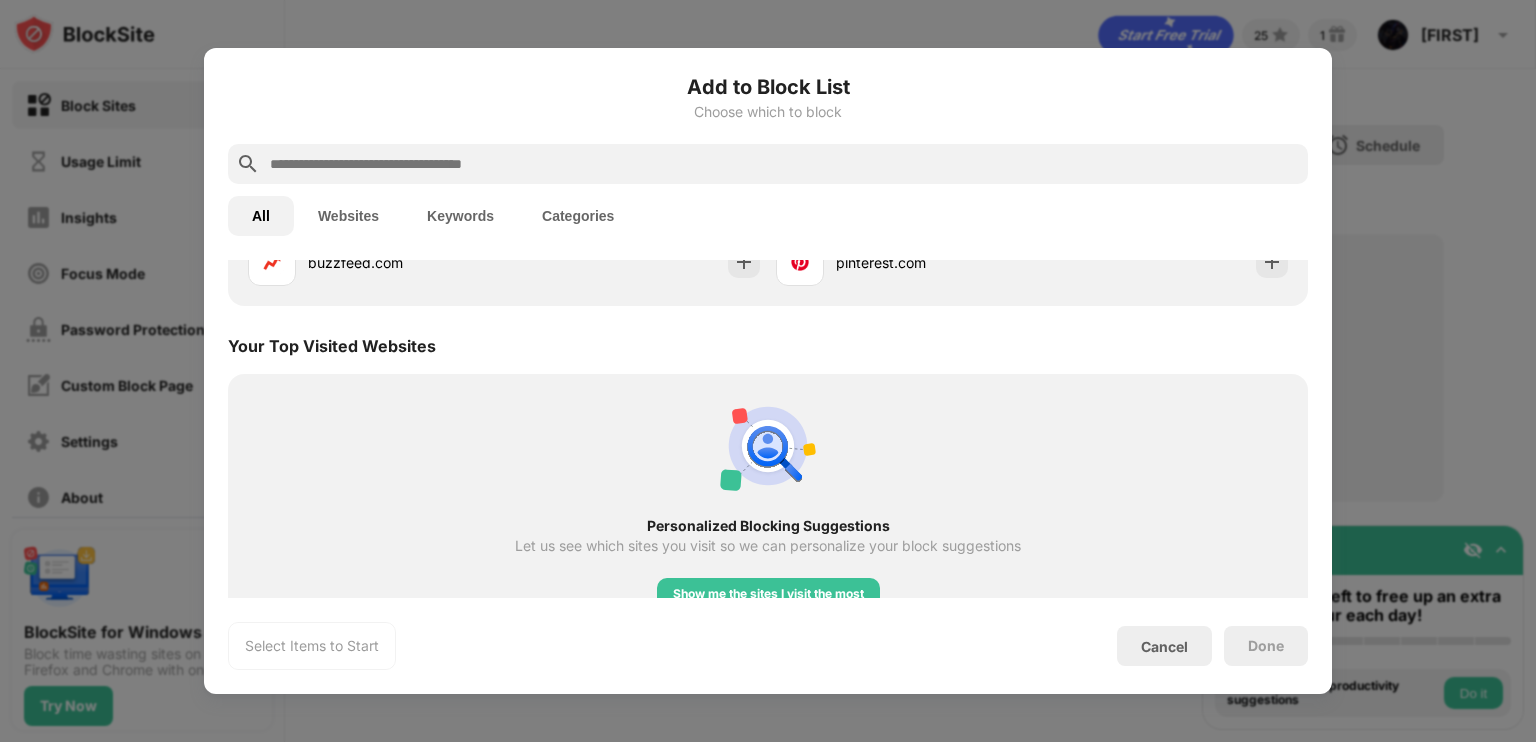 scroll, scrollTop: 945, scrollLeft: 0, axis: vertical 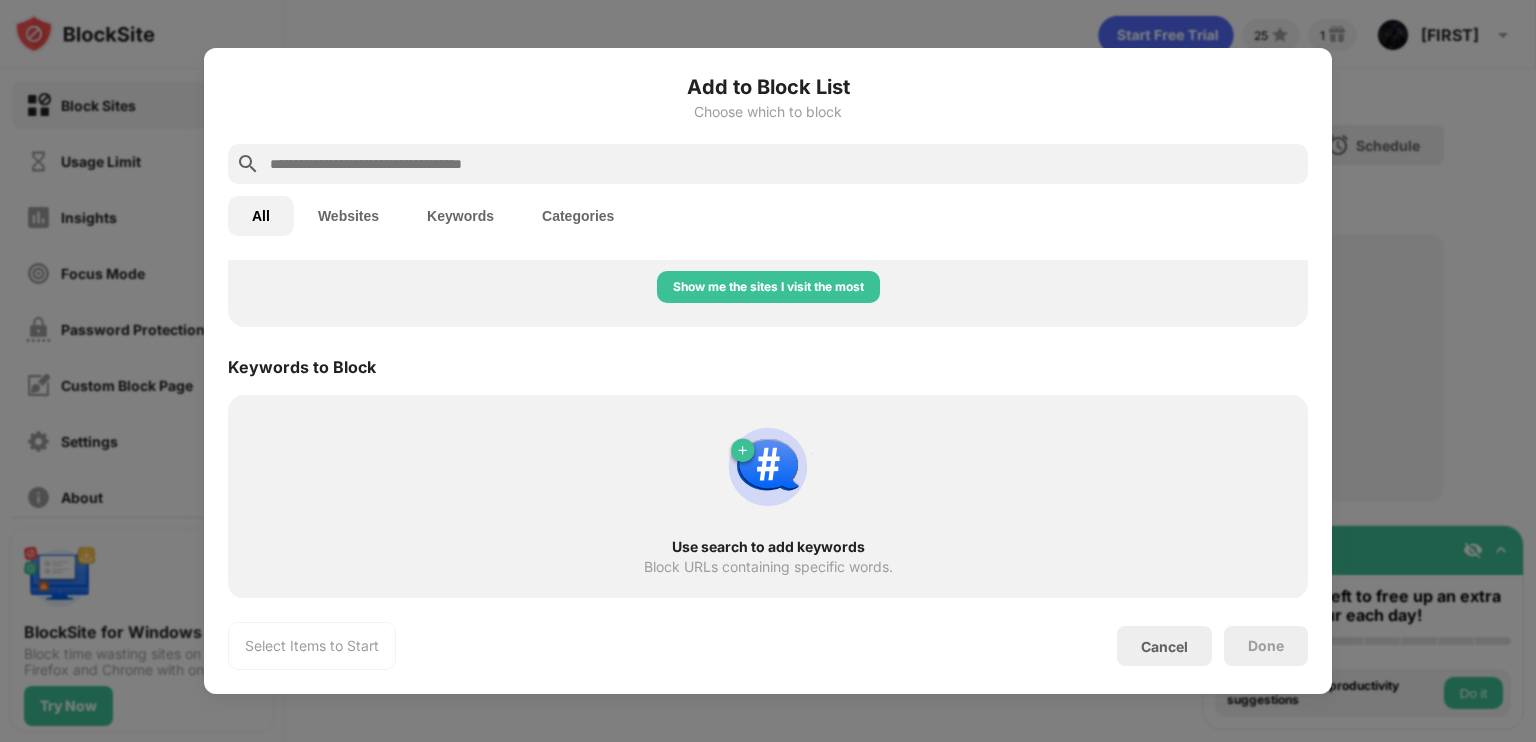 click at bounding box center [768, 371] 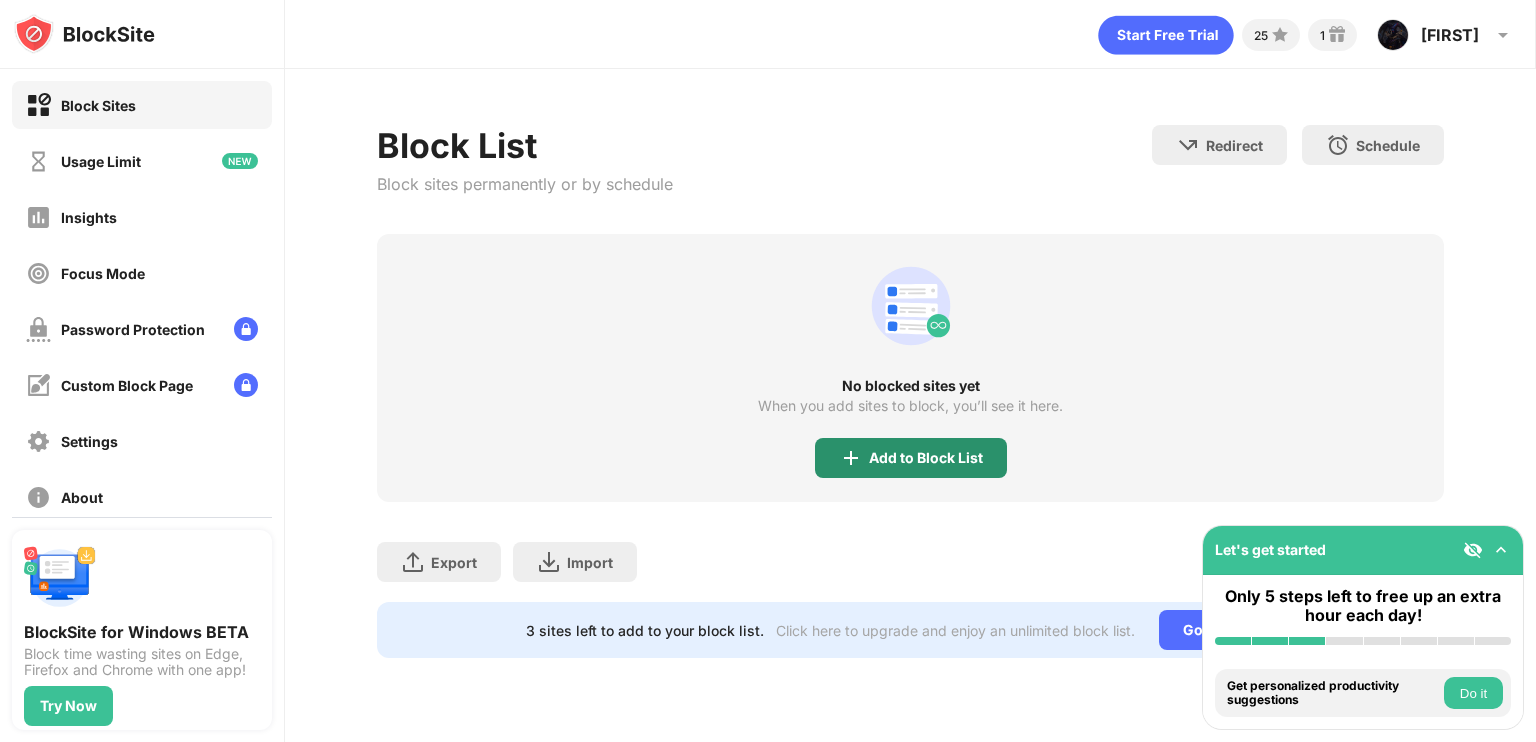click on "Add to Block List" at bounding box center [926, 458] 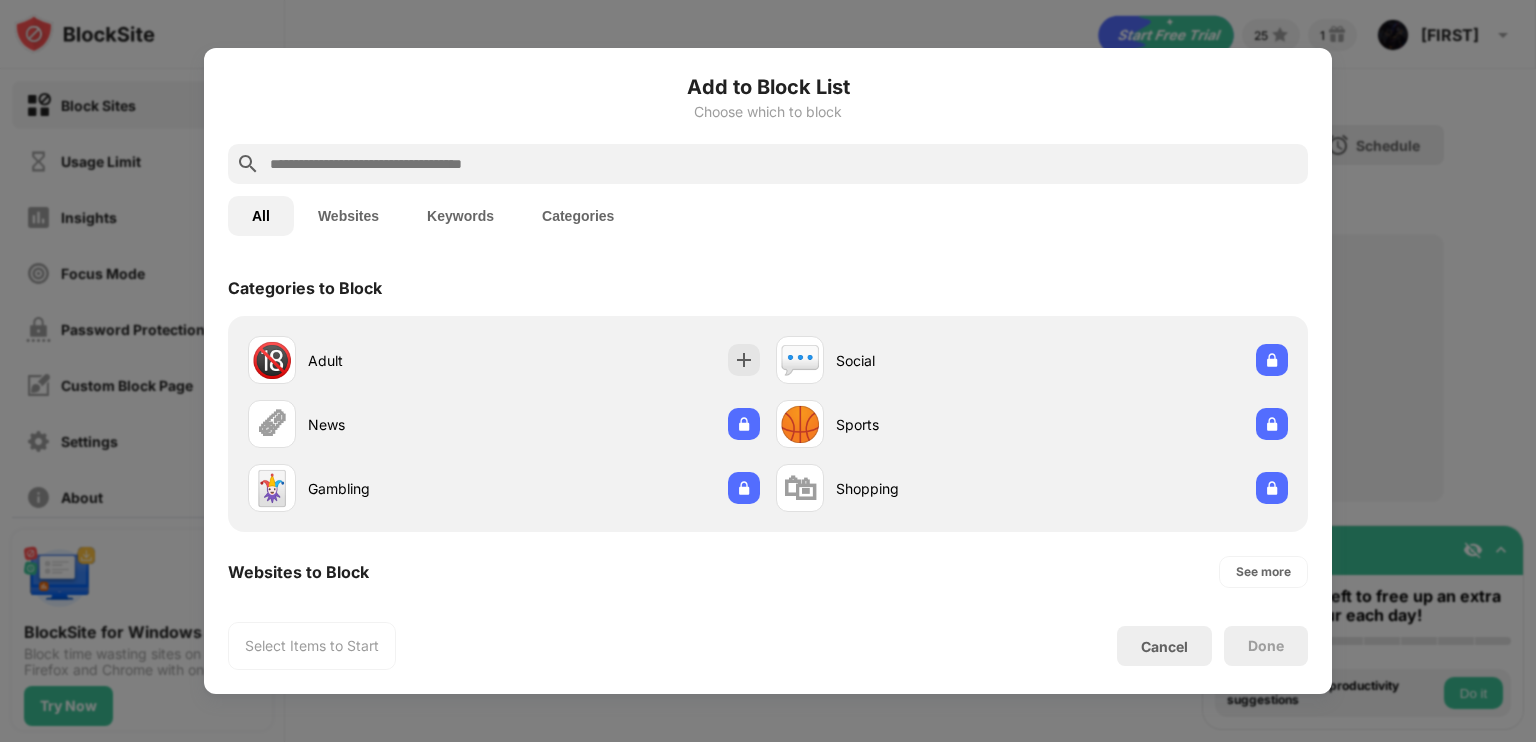 click at bounding box center (768, 164) 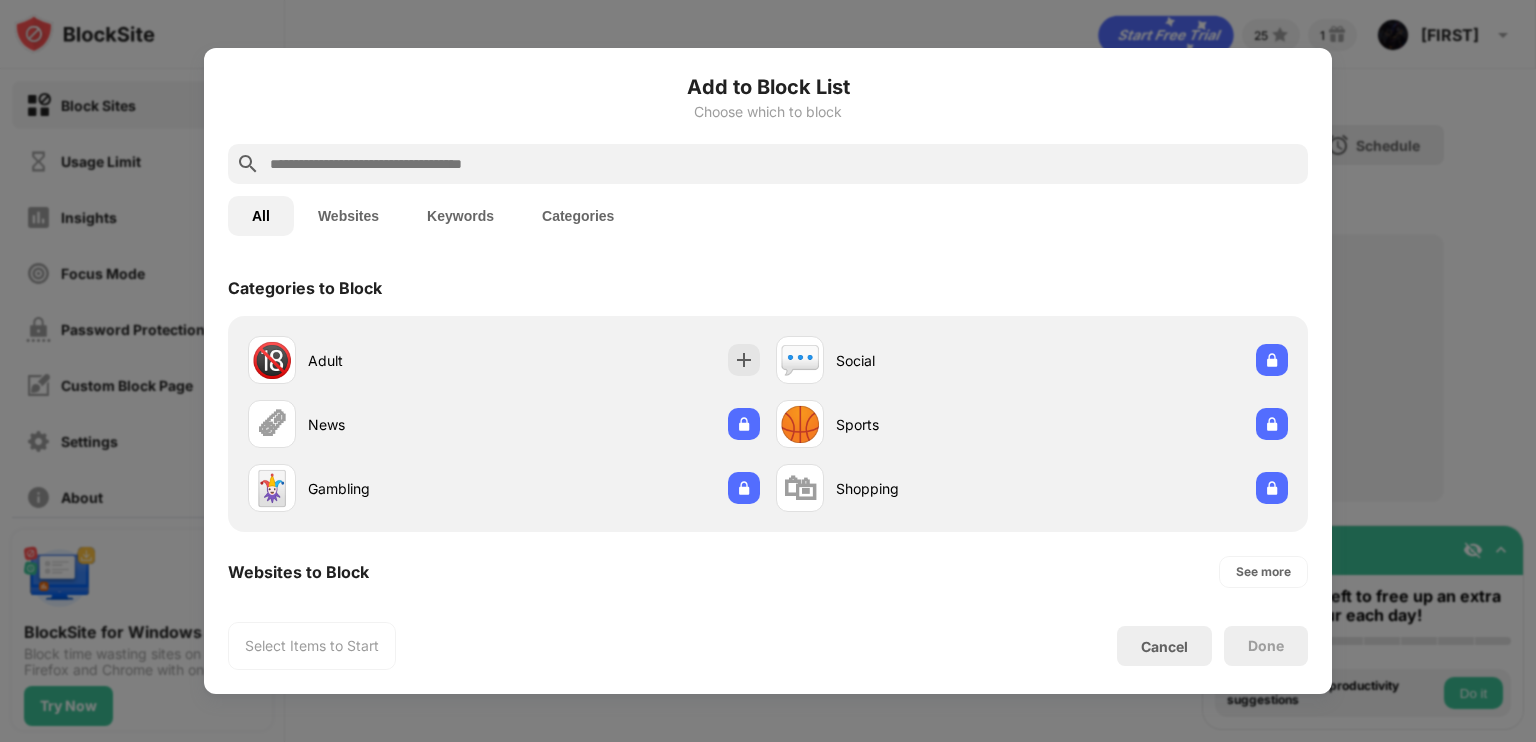 click at bounding box center (784, 164) 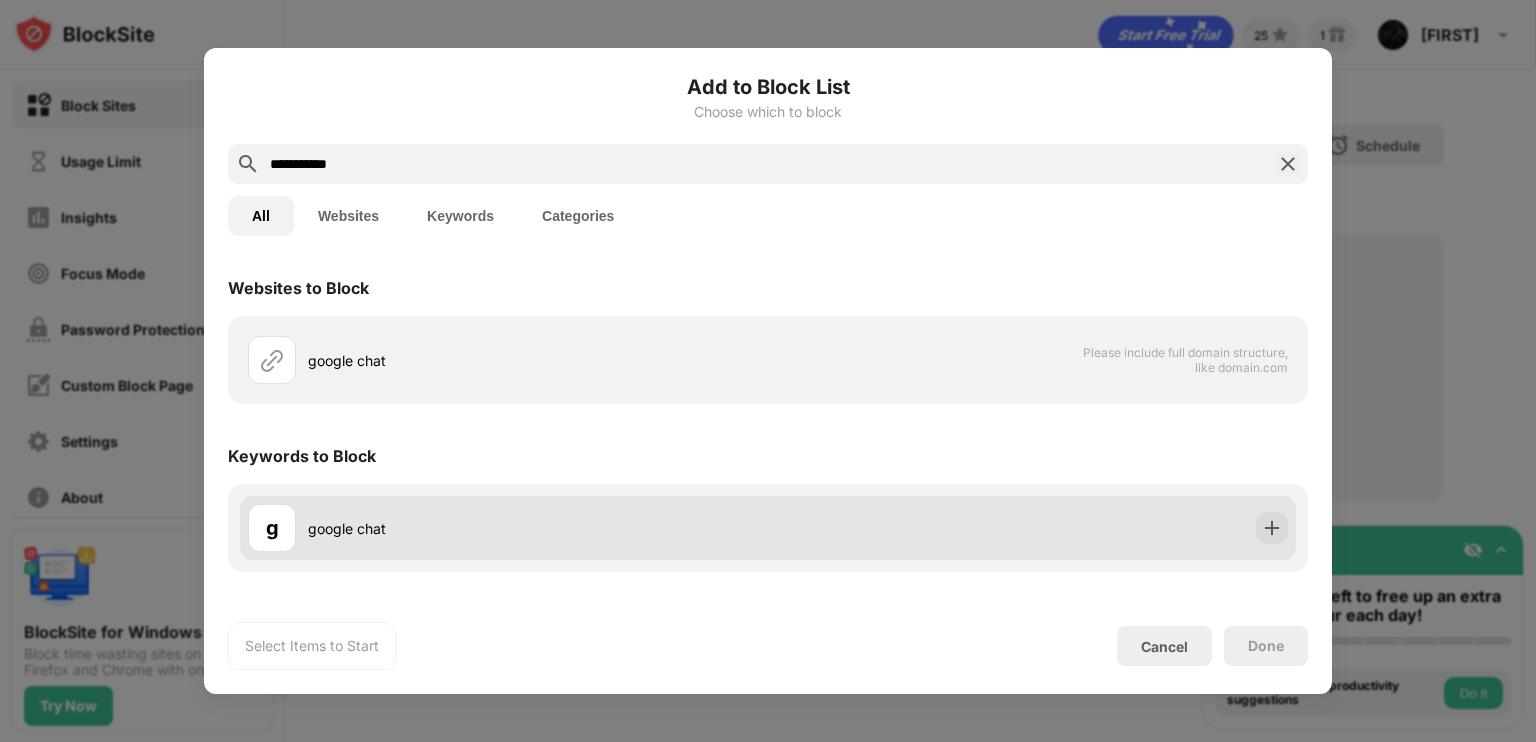 type on "**********" 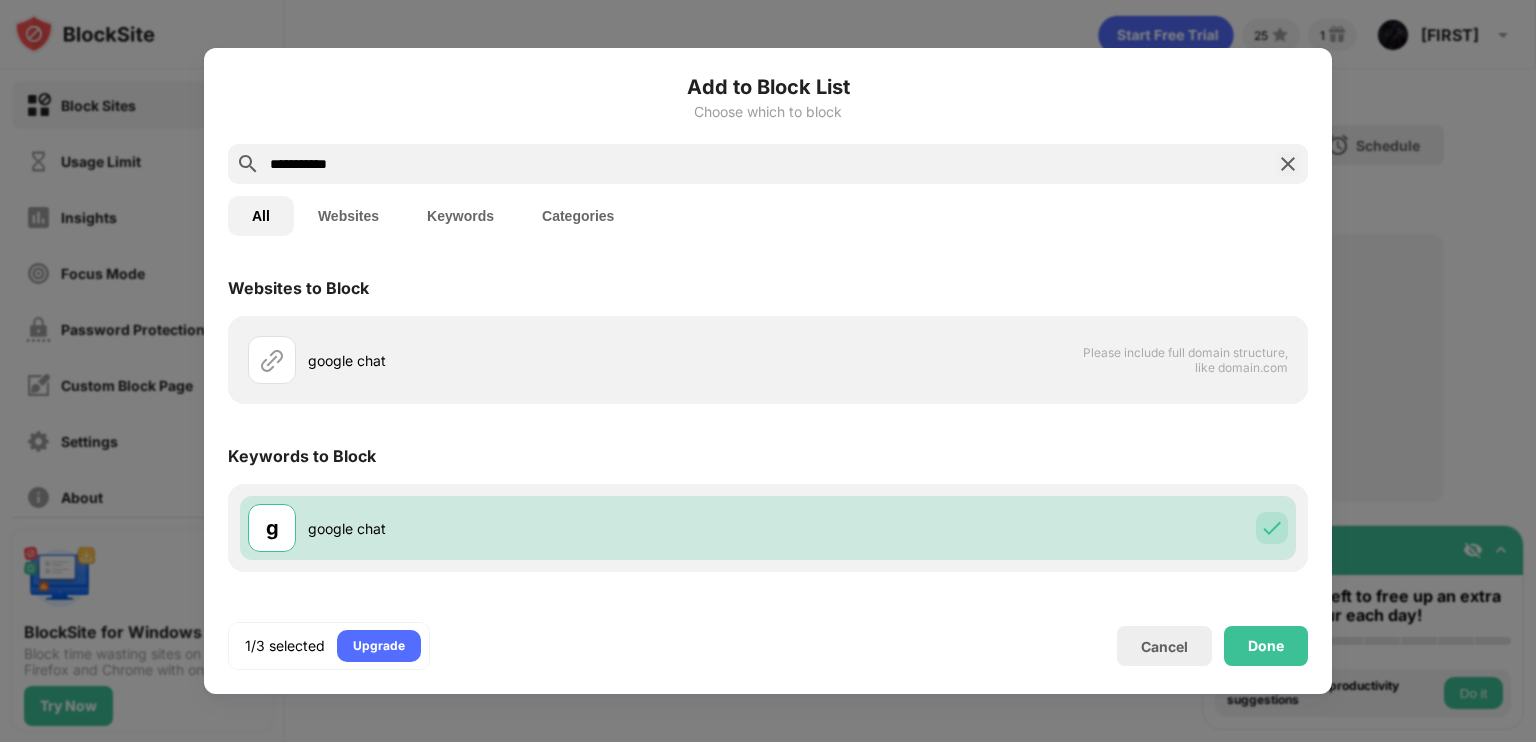 click on "**********" at bounding box center (768, 164) 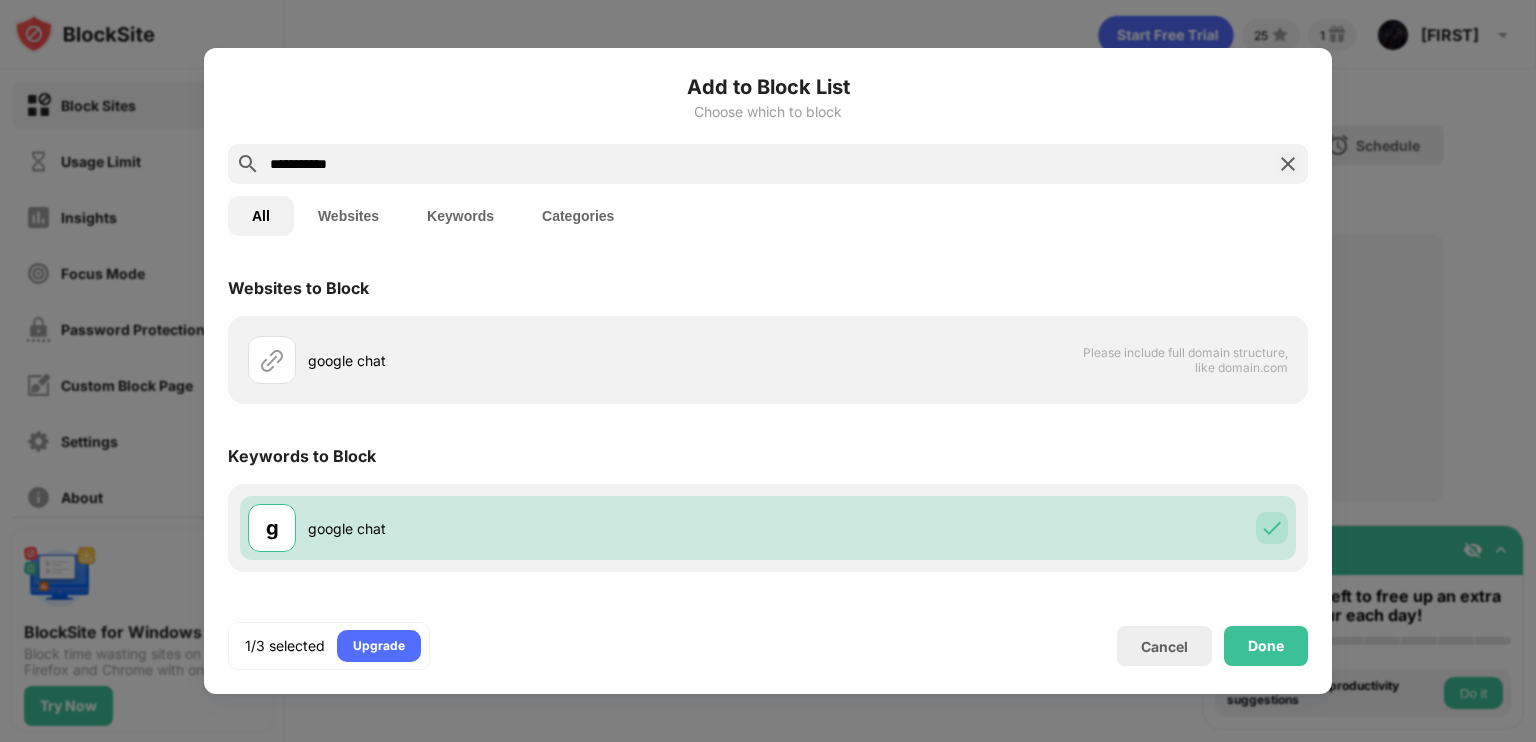 drag, startPoint x: 316, startPoint y: 159, endPoint x: 260, endPoint y: 151, distance: 56.568542 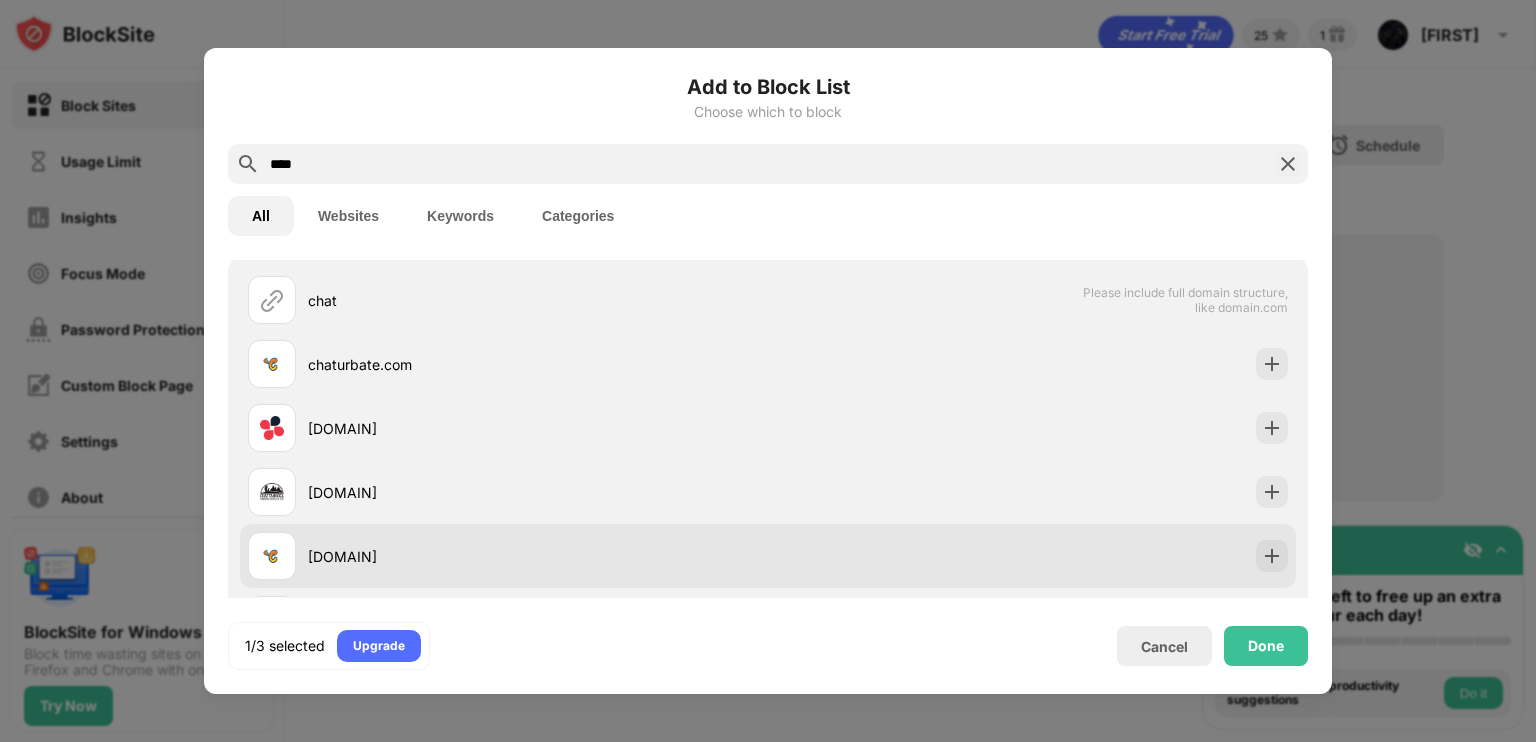 scroll, scrollTop: 0, scrollLeft: 0, axis: both 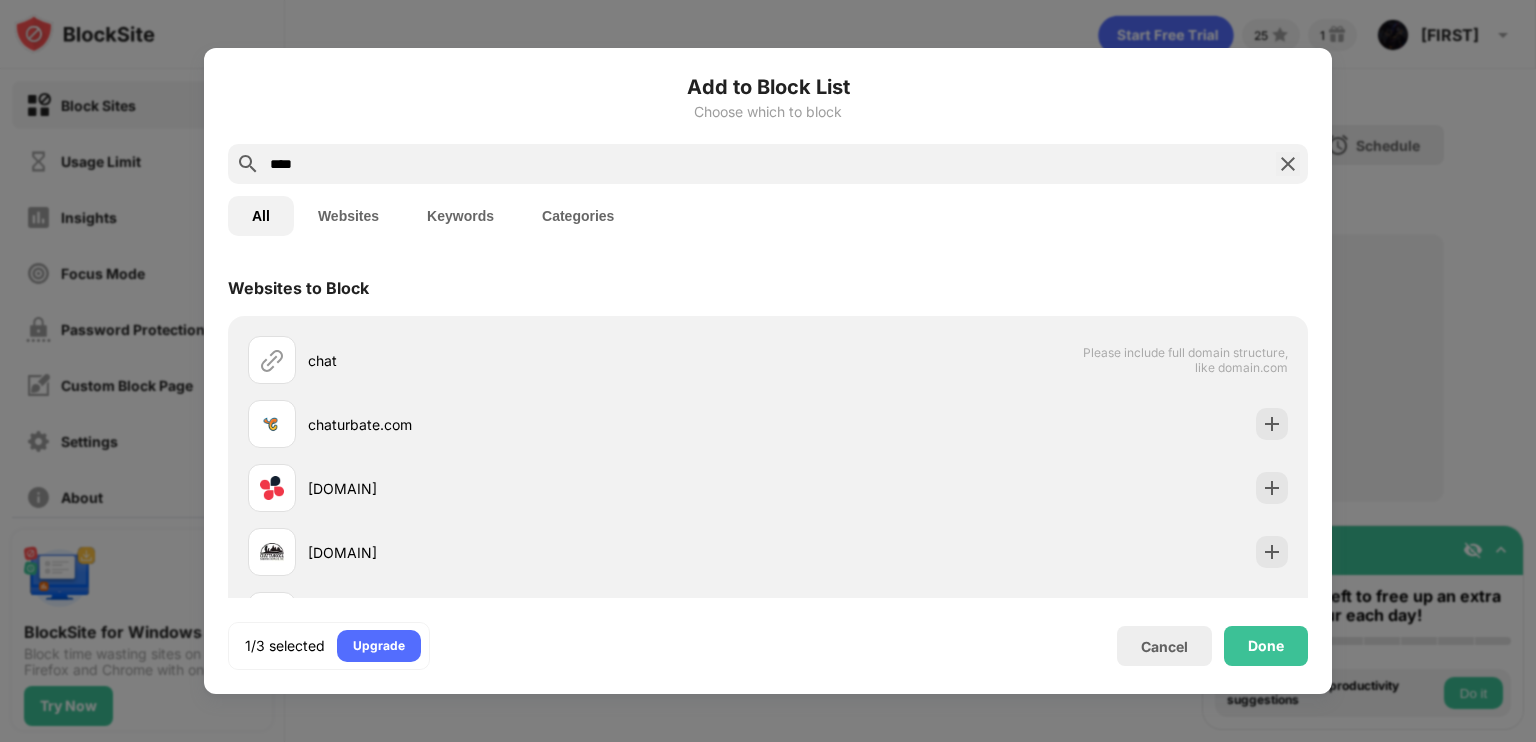 type on "****" 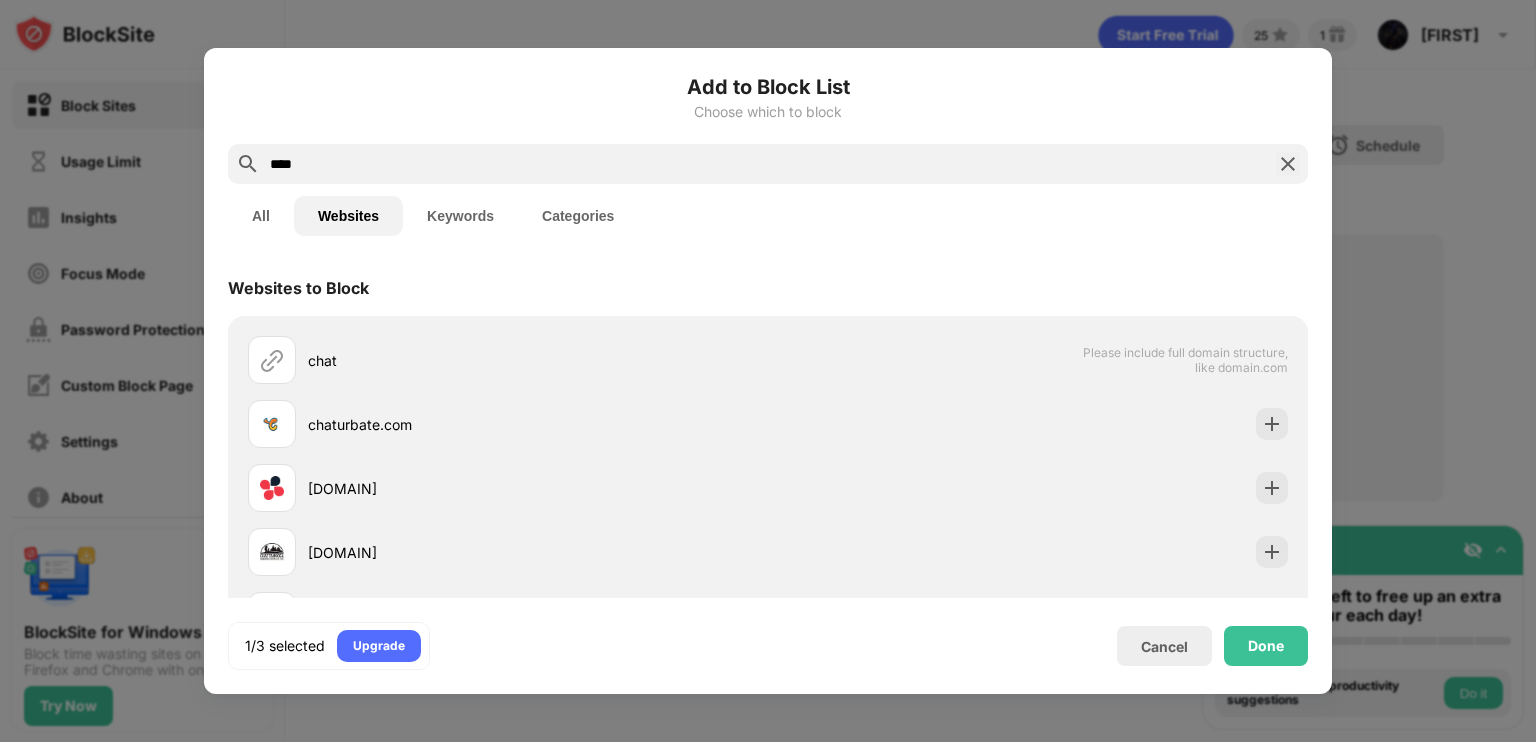 click on "Keywords" at bounding box center [460, 216] 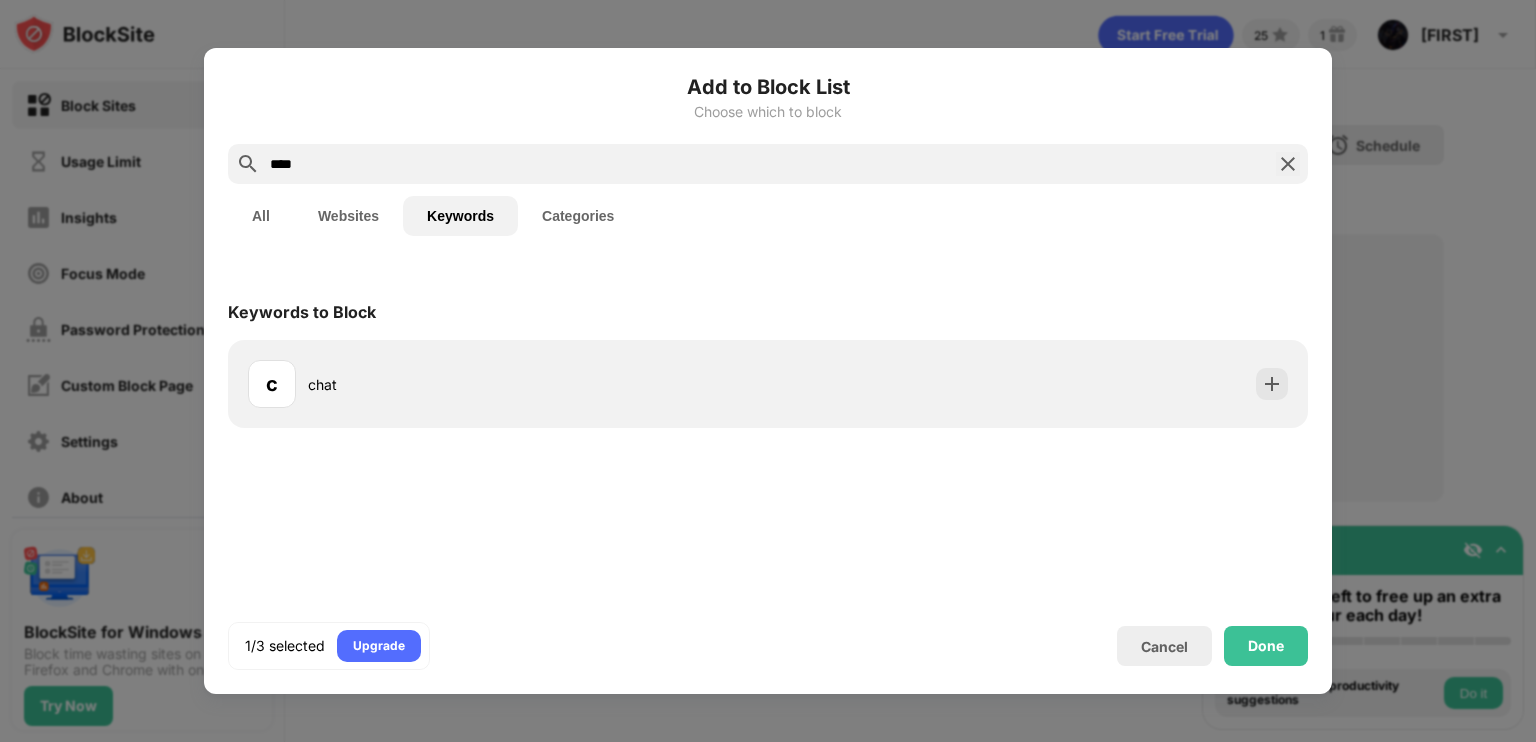 click on "Categories" at bounding box center (578, 216) 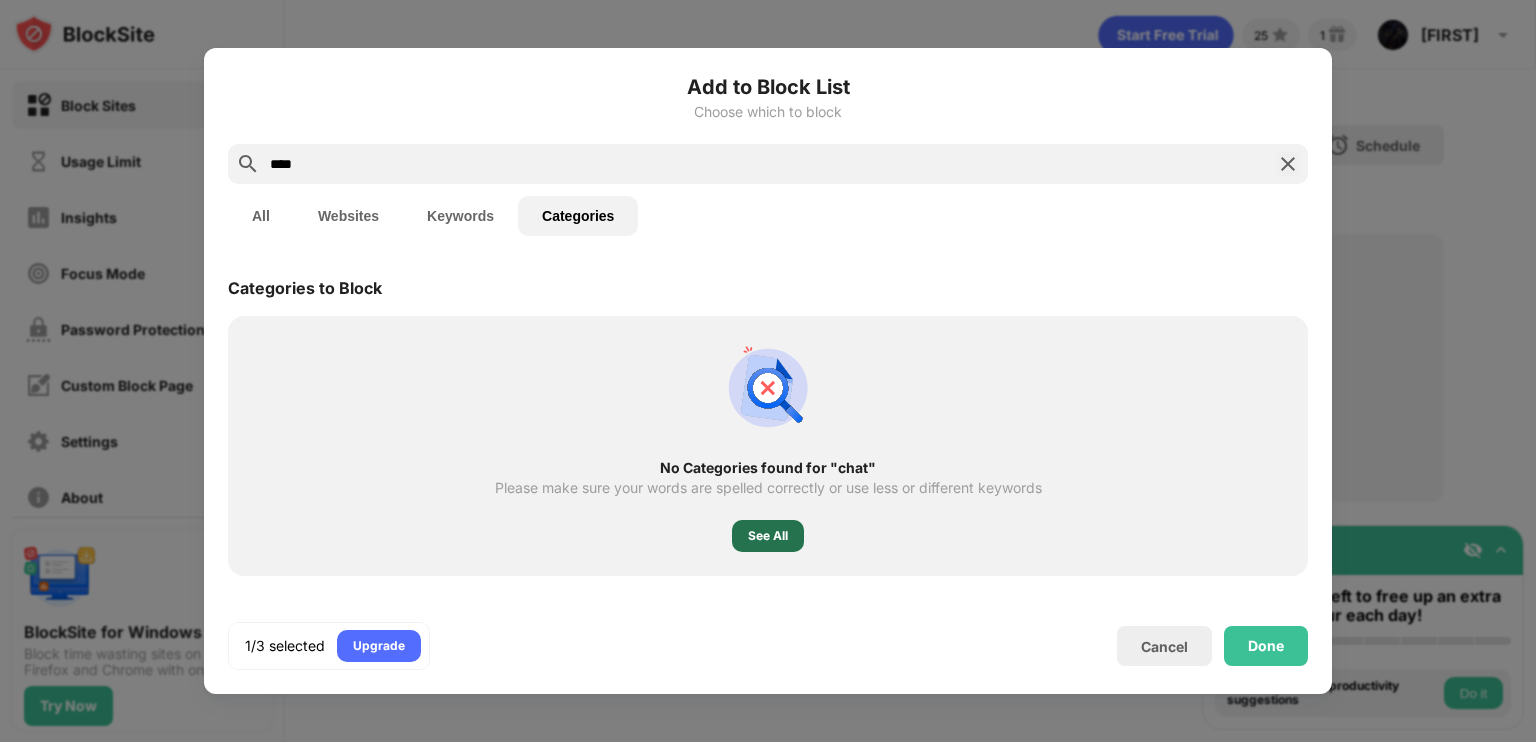 click on "See All" at bounding box center (768, 536) 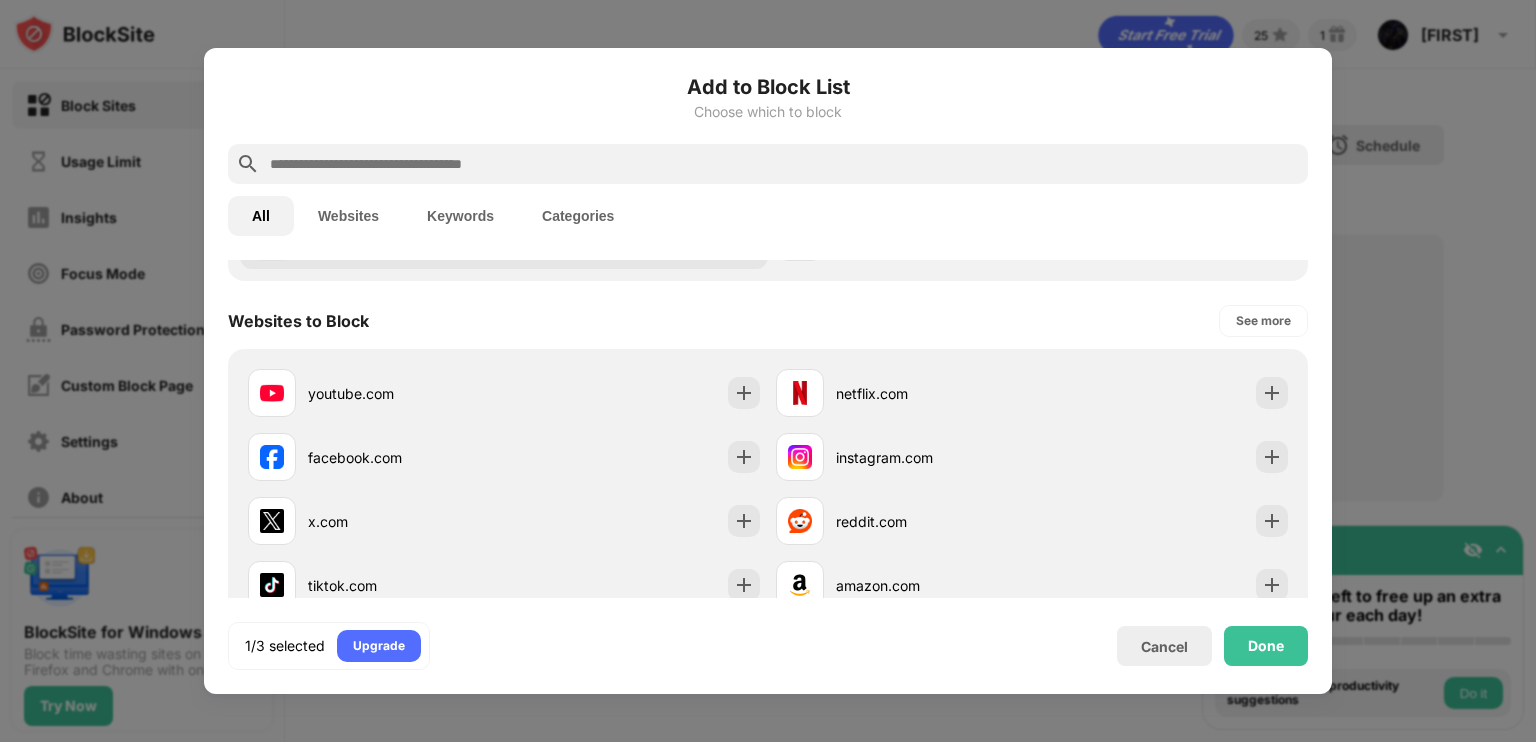 scroll, scrollTop: 200, scrollLeft: 0, axis: vertical 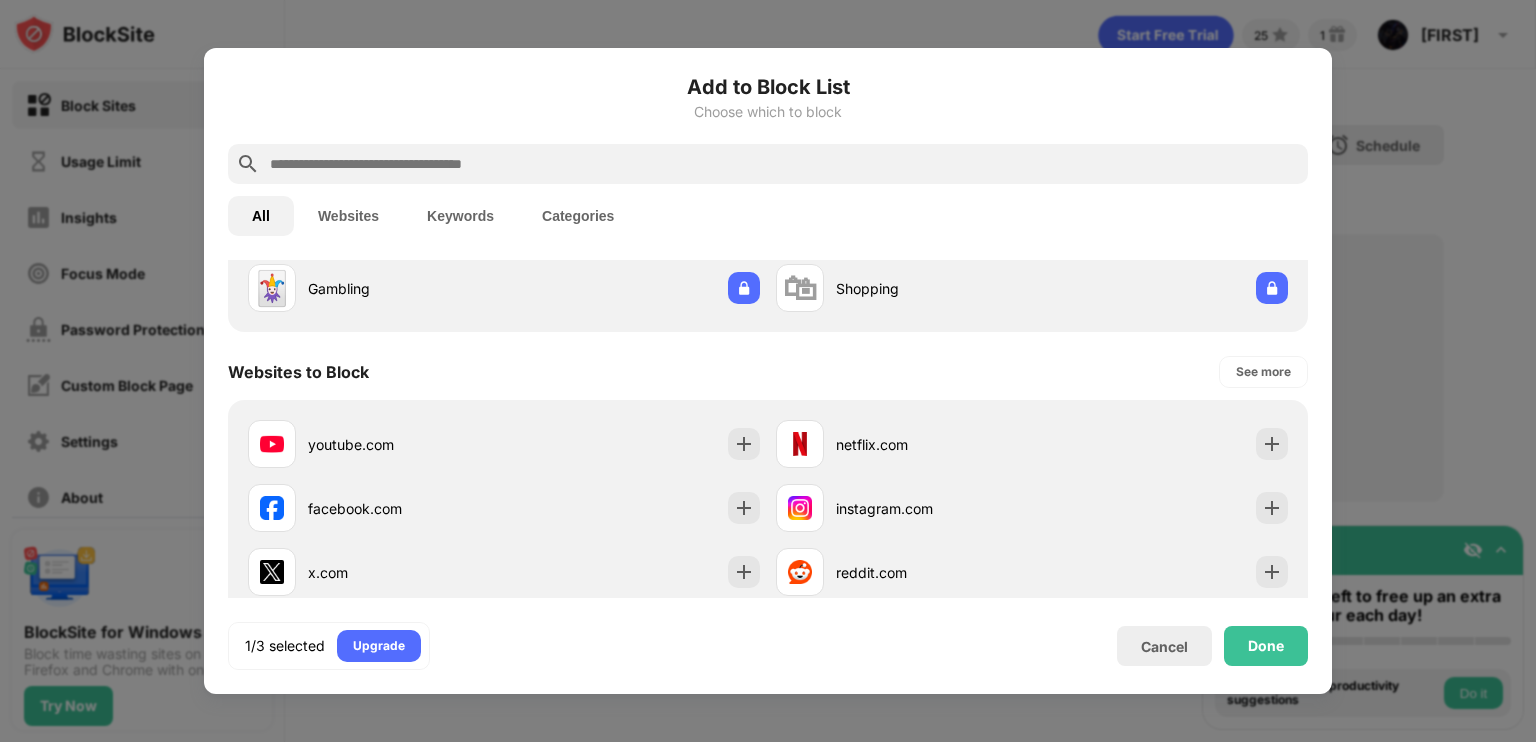 click at bounding box center (768, 371) 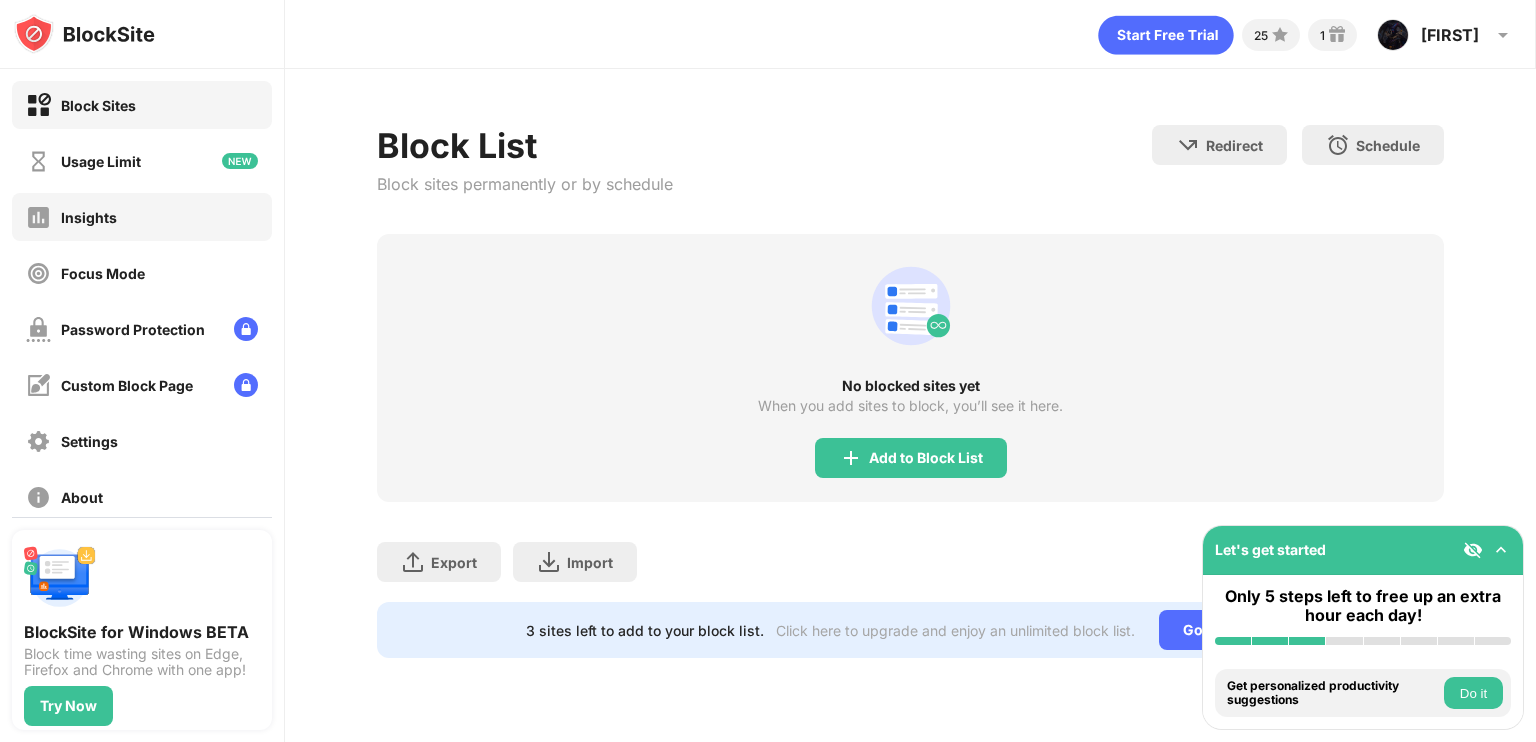 click on "Insights" at bounding box center (142, 217) 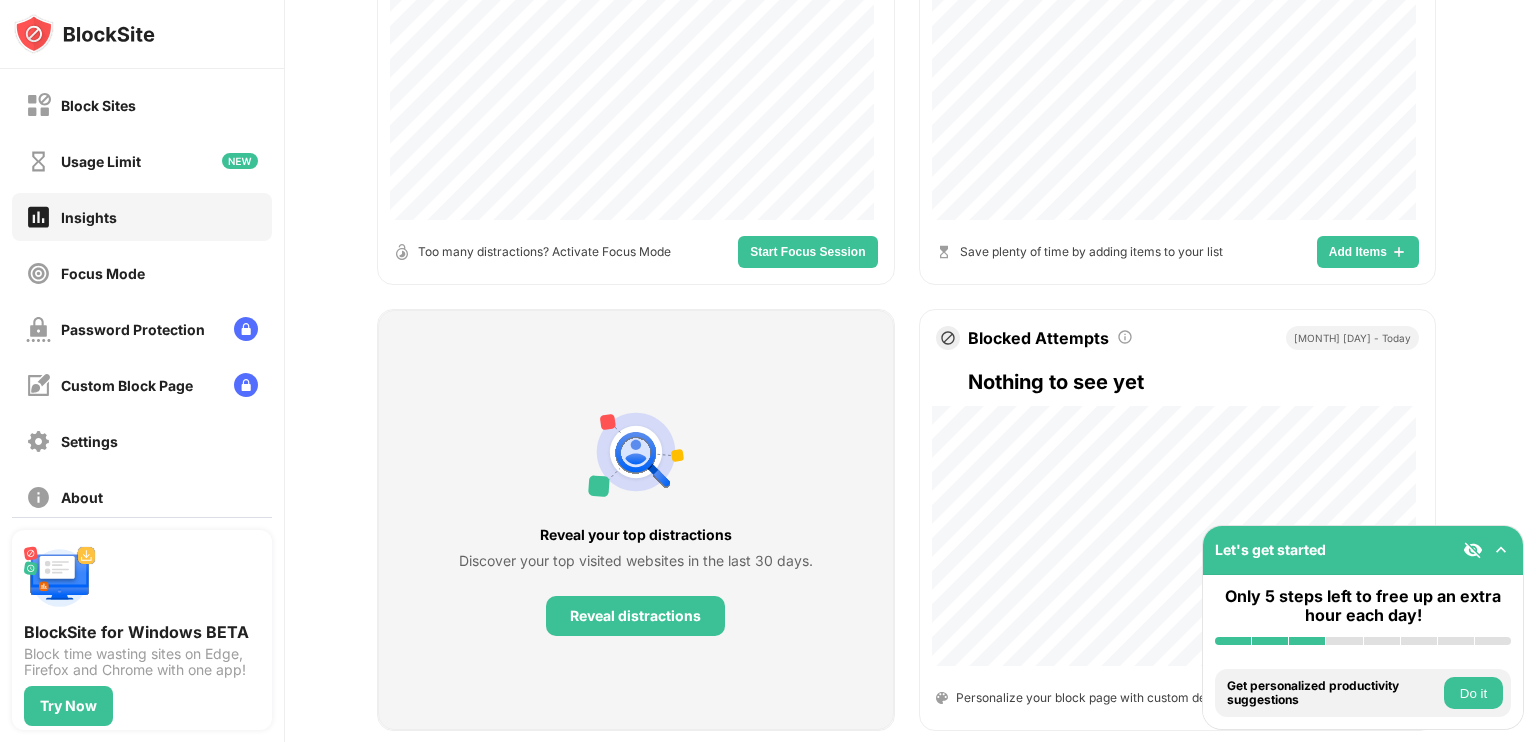 scroll, scrollTop: 0, scrollLeft: 0, axis: both 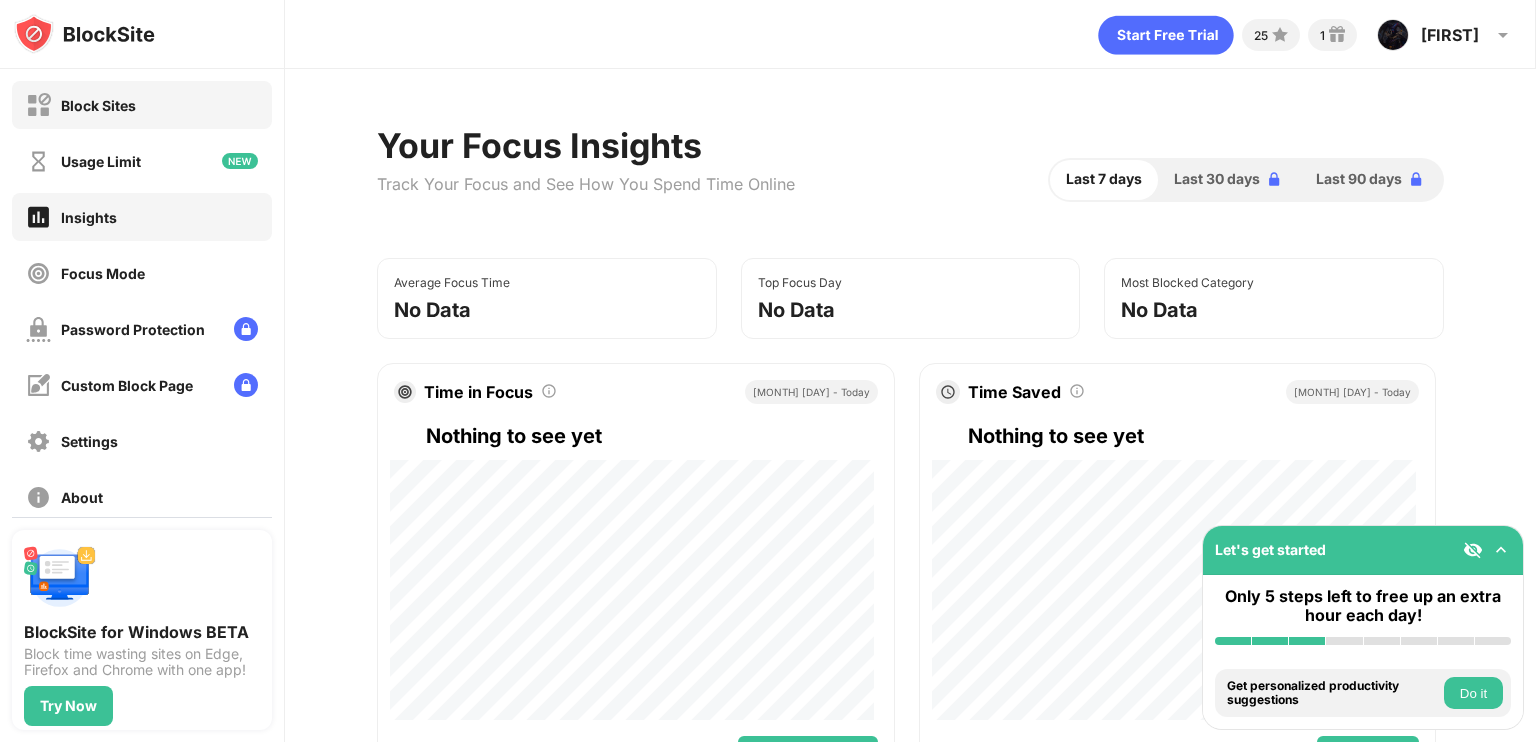 click on "Block Sites" at bounding box center (142, 105) 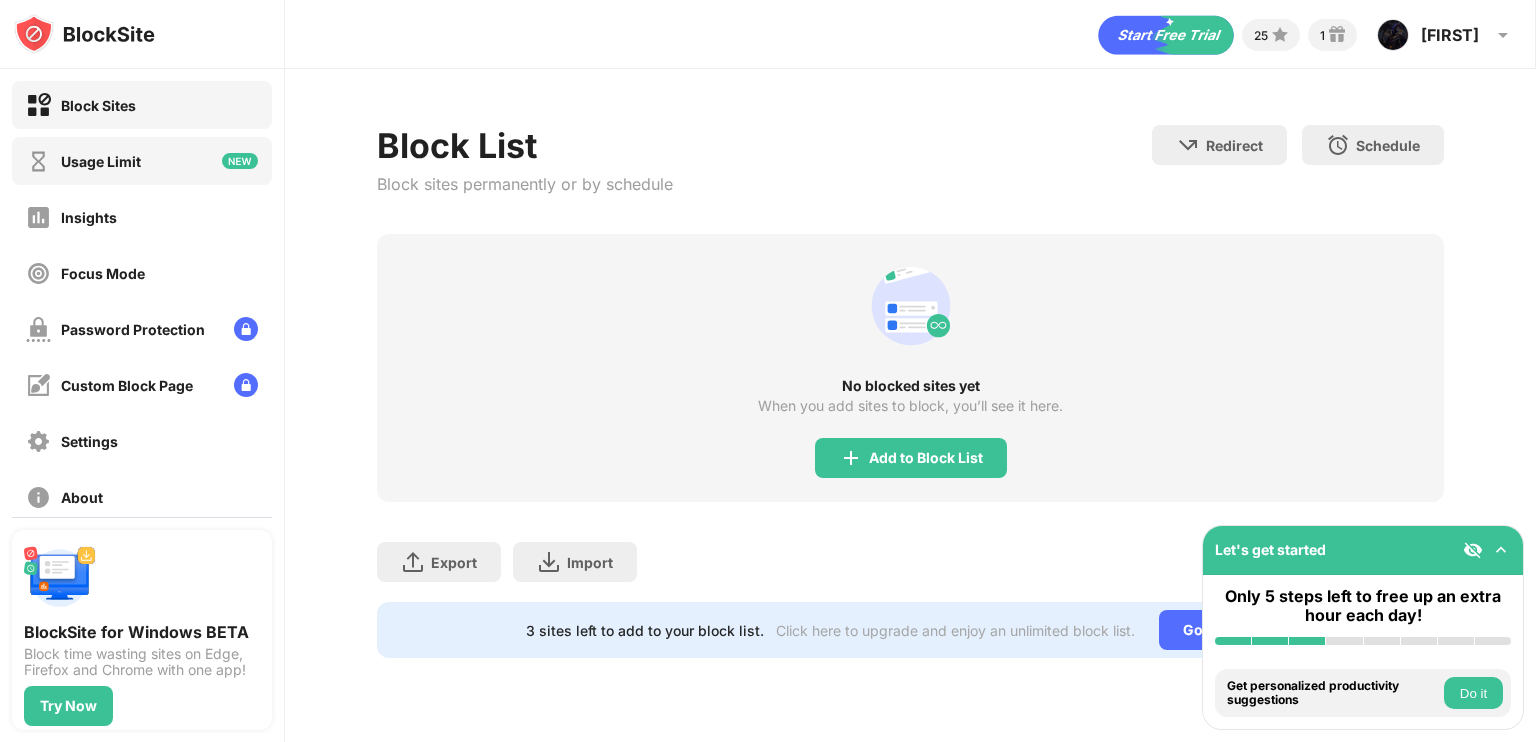 click on "Usage Limit" at bounding box center [101, 161] 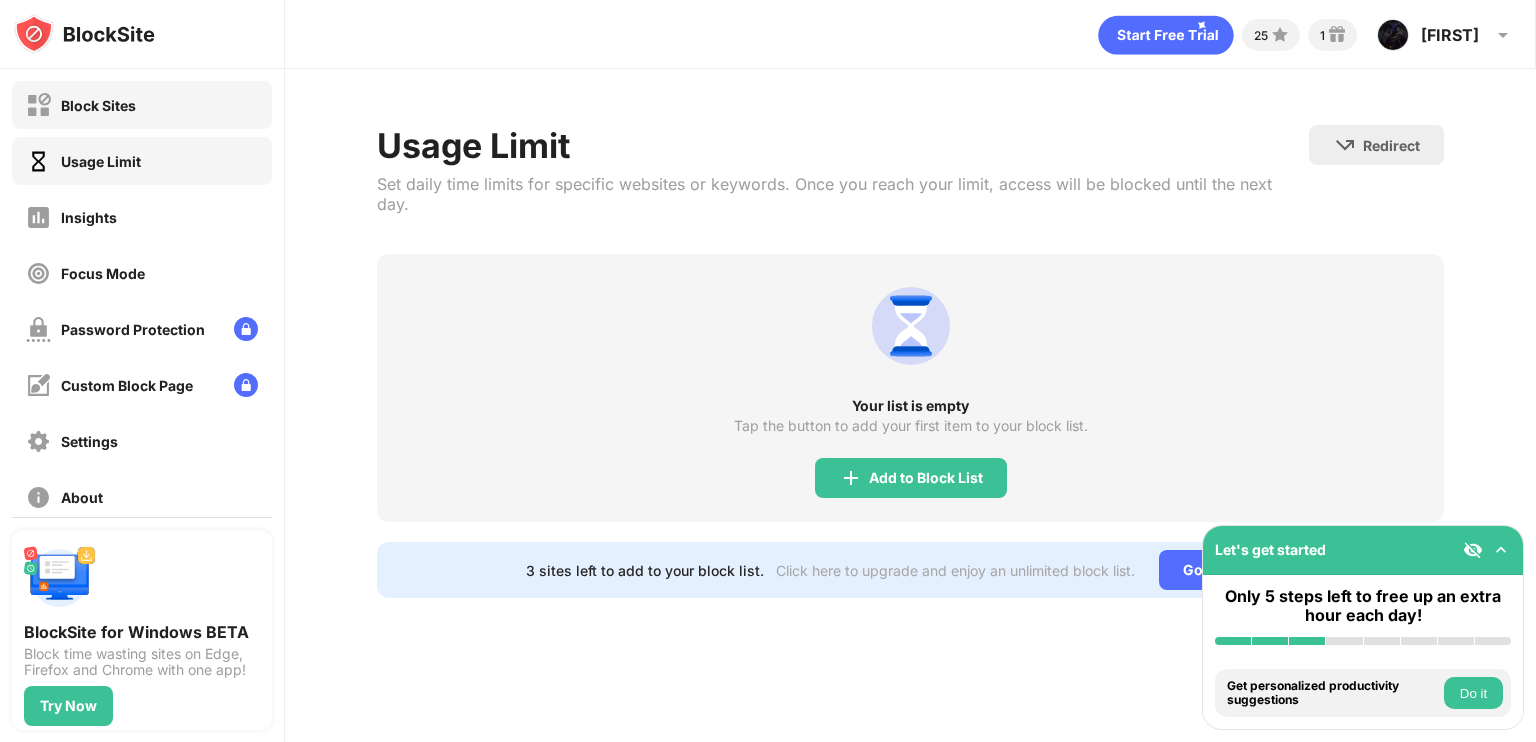 click on "Block Sites" at bounding box center [142, 105] 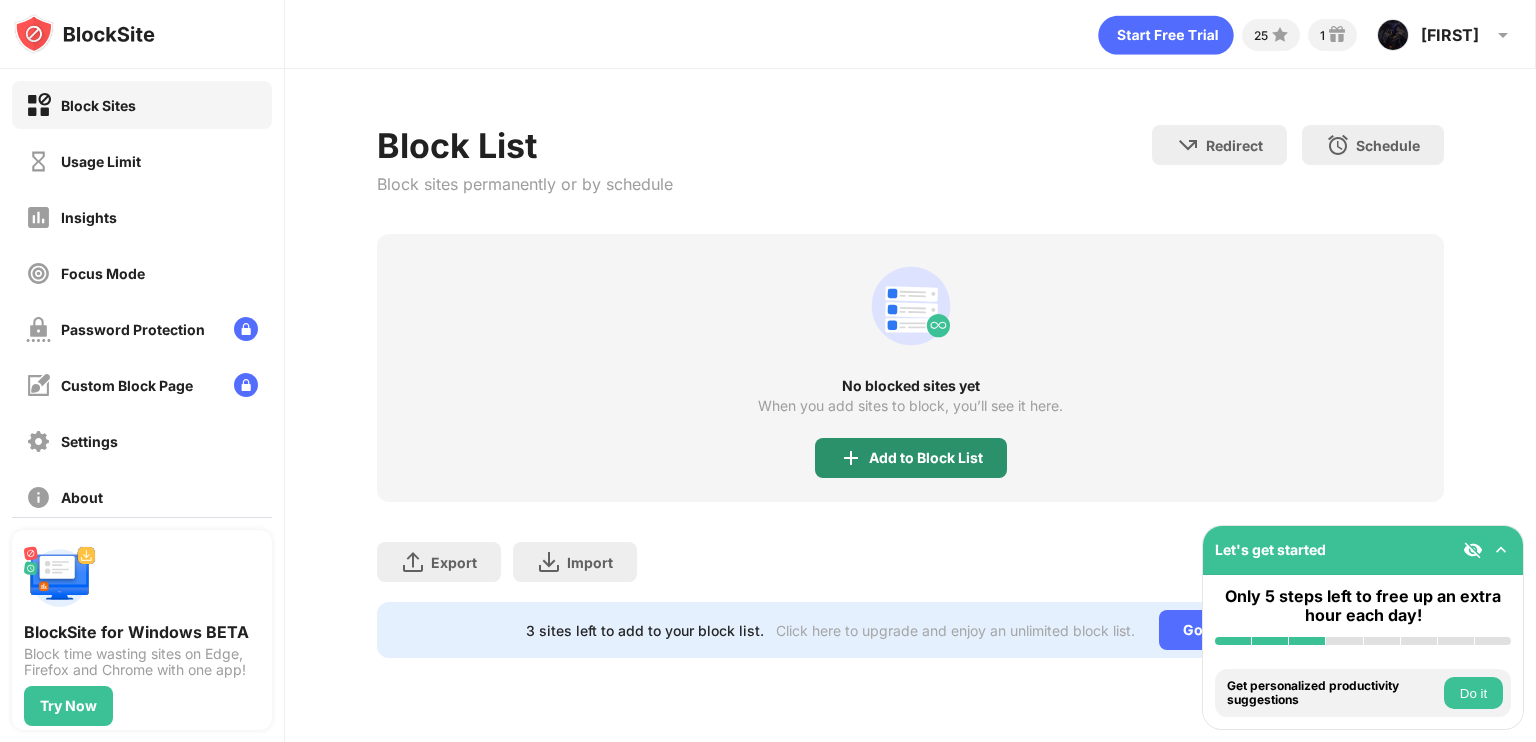 click on "Add to Block List" at bounding box center [911, 458] 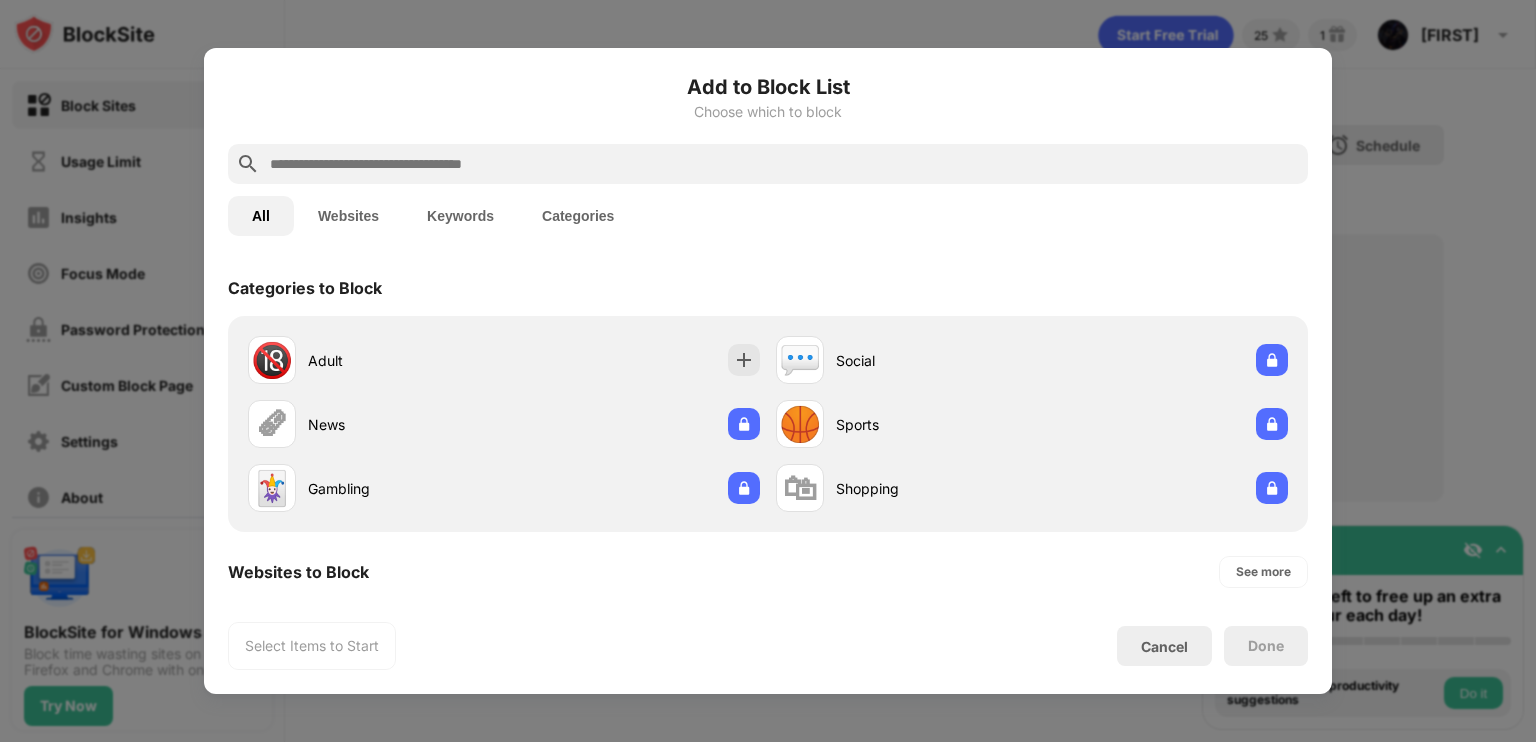 click at bounding box center [768, 164] 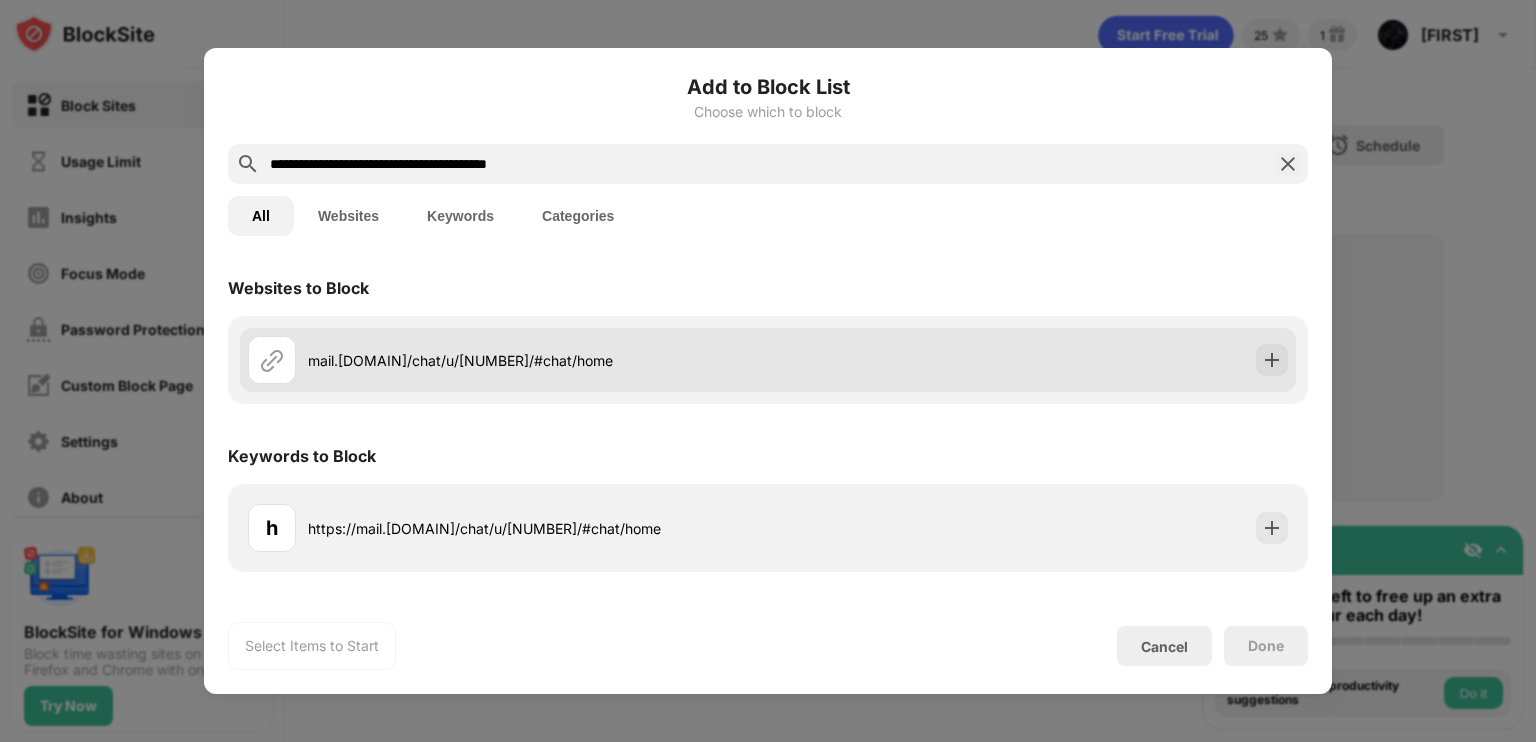 type on "**********" 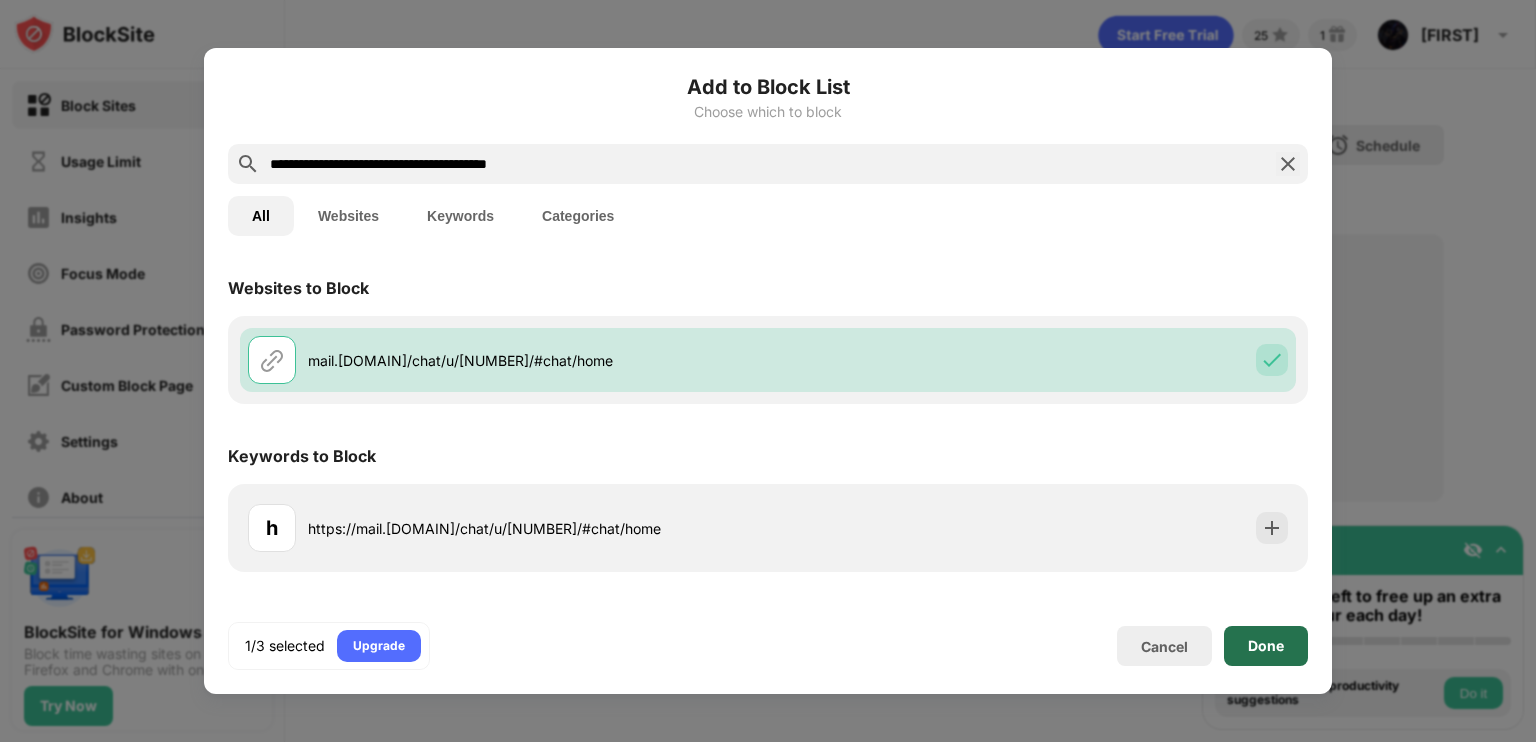 click on "Done" at bounding box center (1266, 646) 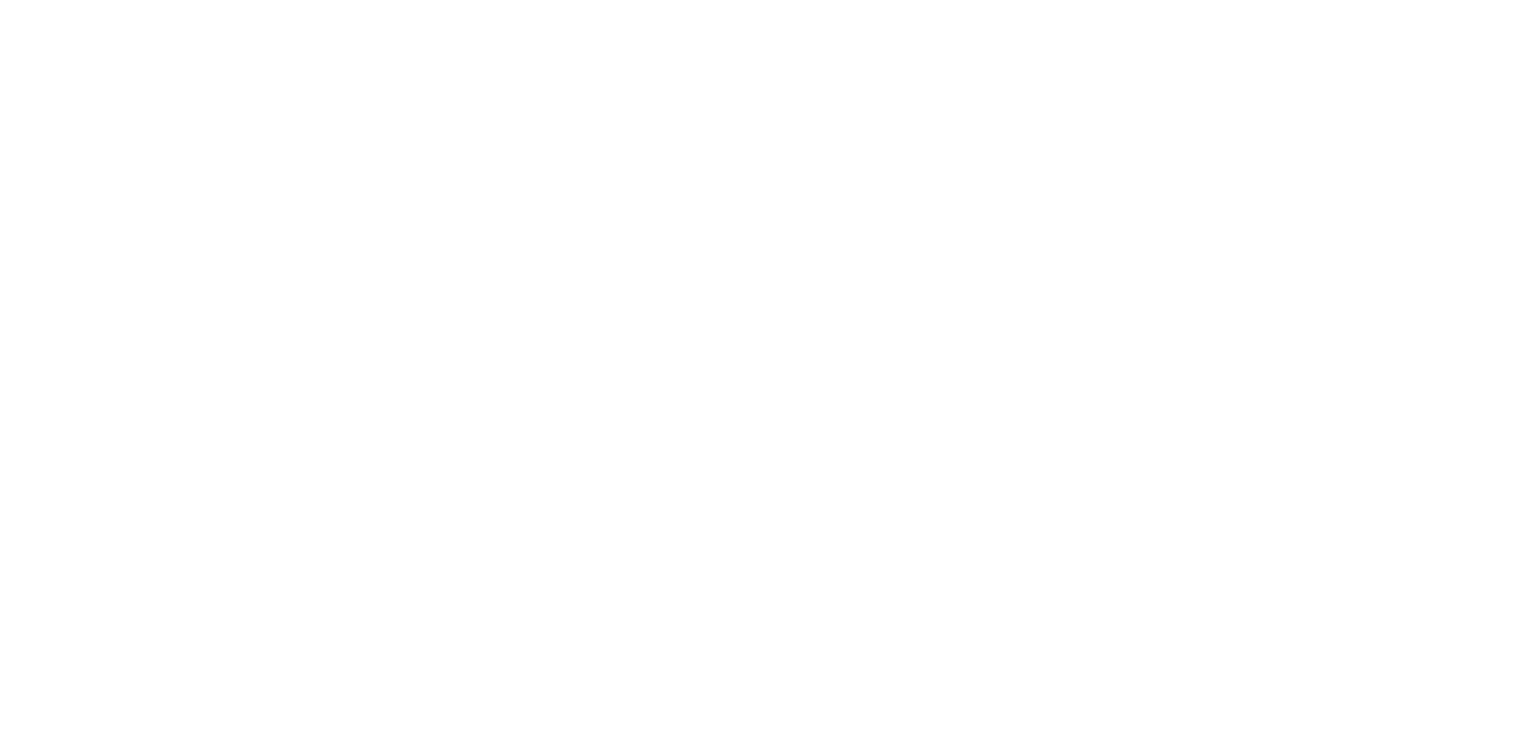 scroll, scrollTop: 0, scrollLeft: 0, axis: both 